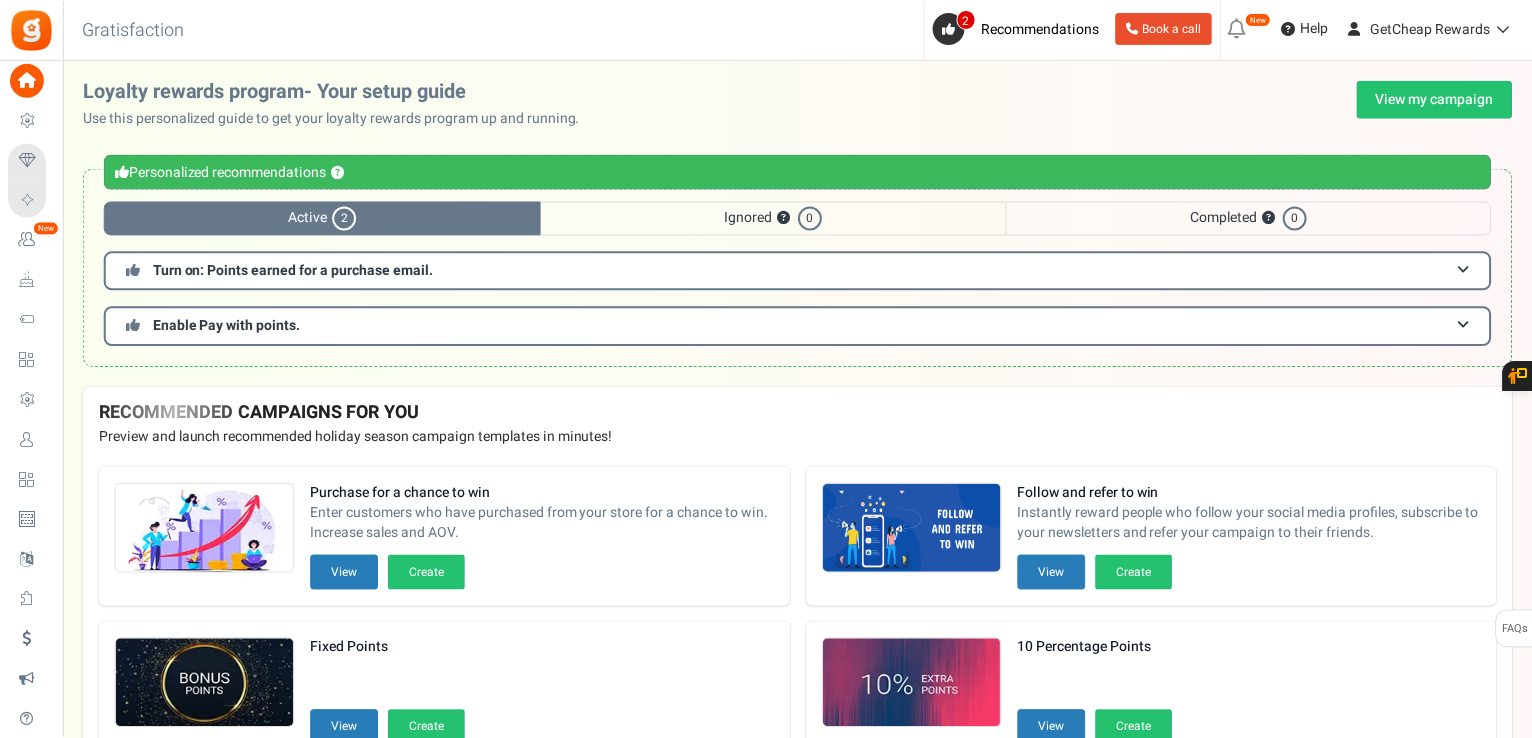 scroll, scrollTop: 0, scrollLeft: 0, axis: both 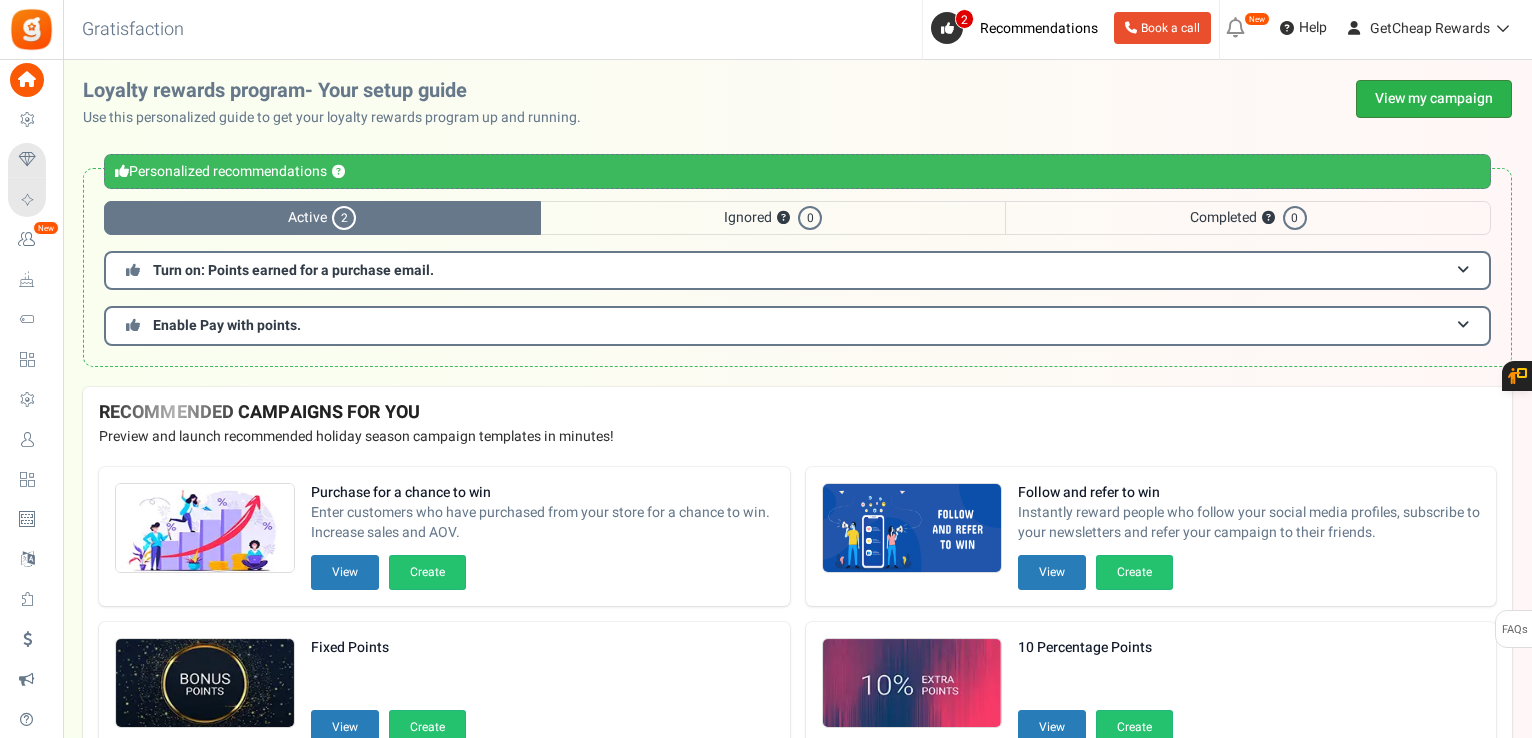click on "View my campaign" at bounding box center (1434, 99) 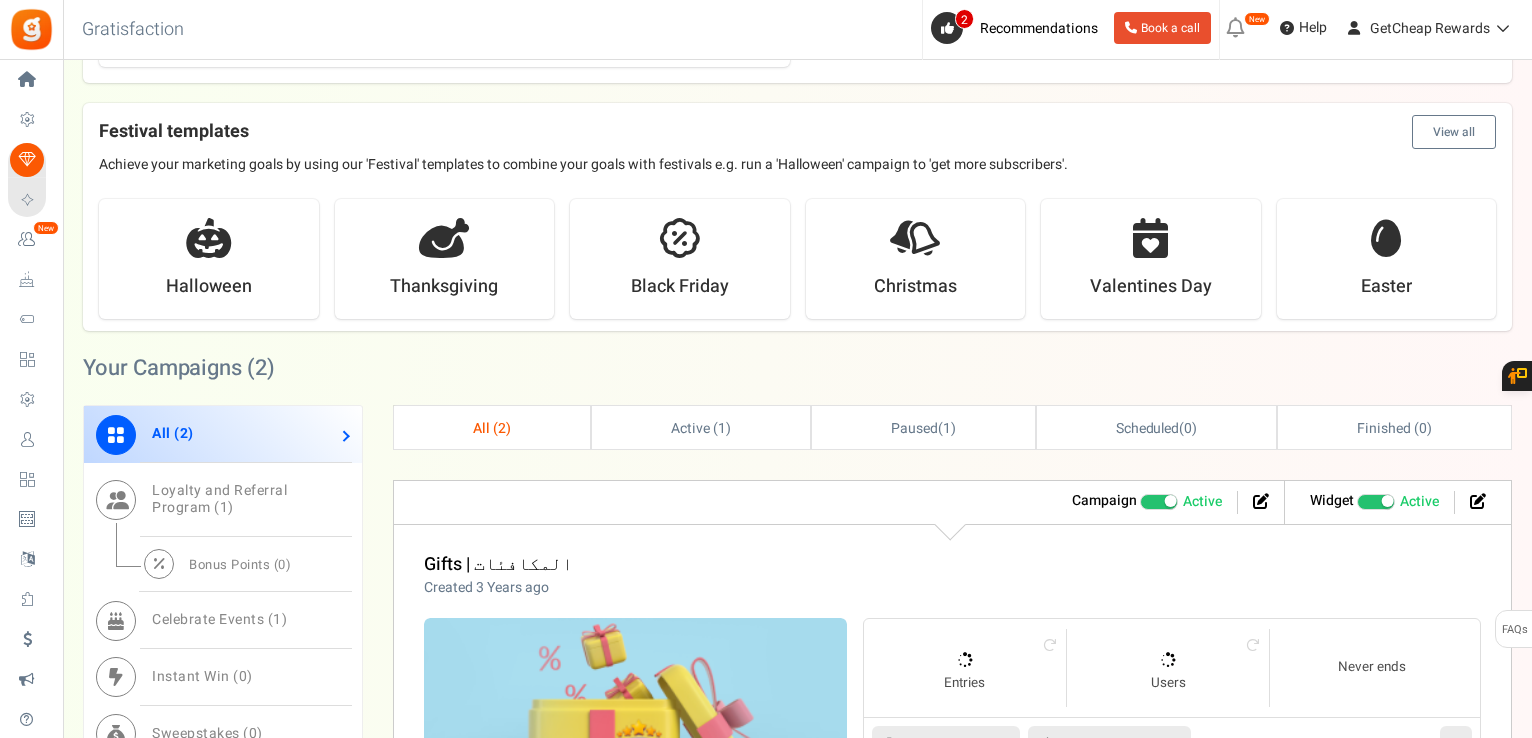 scroll, scrollTop: 800, scrollLeft: 0, axis: vertical 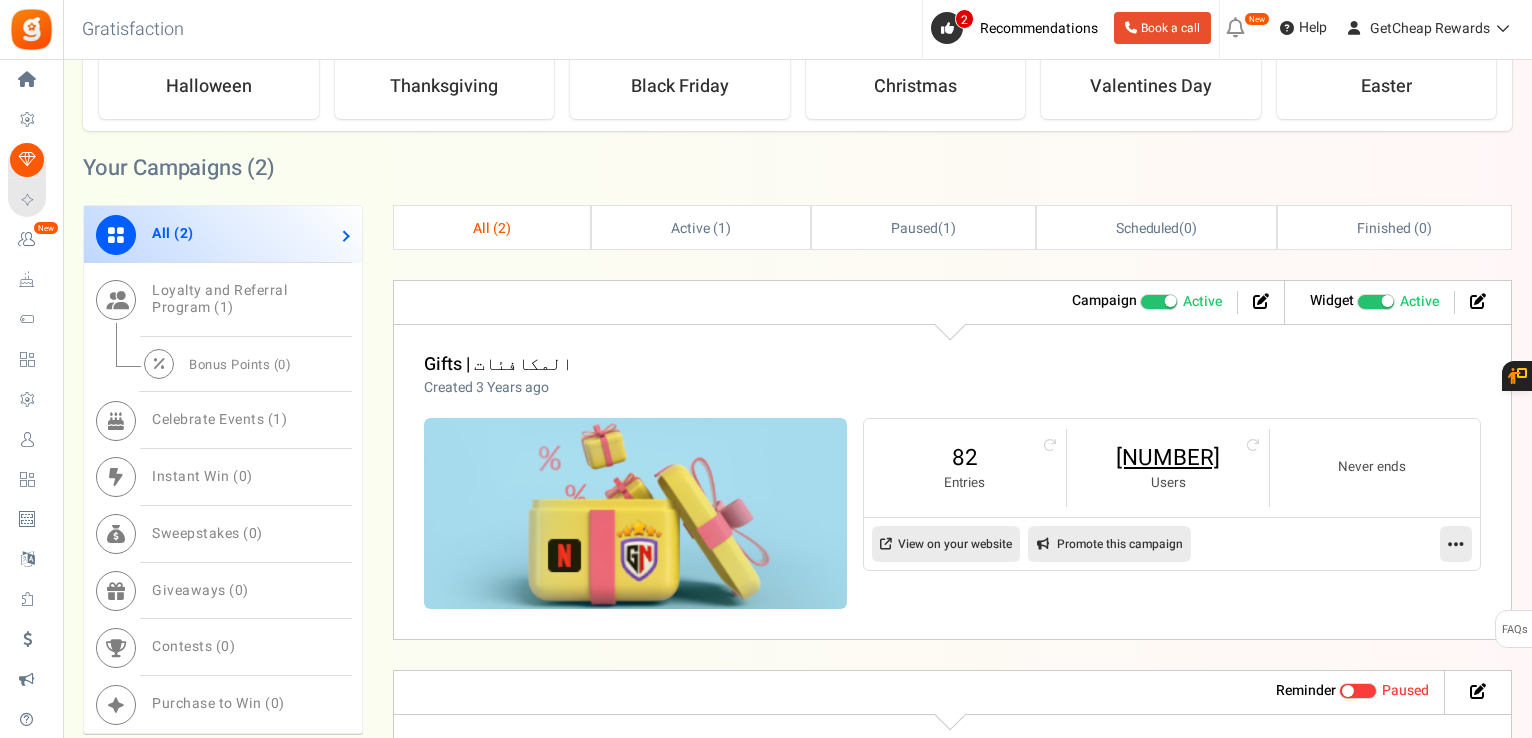 click on "[NUMBER]" at bounding box center (1168, 458) 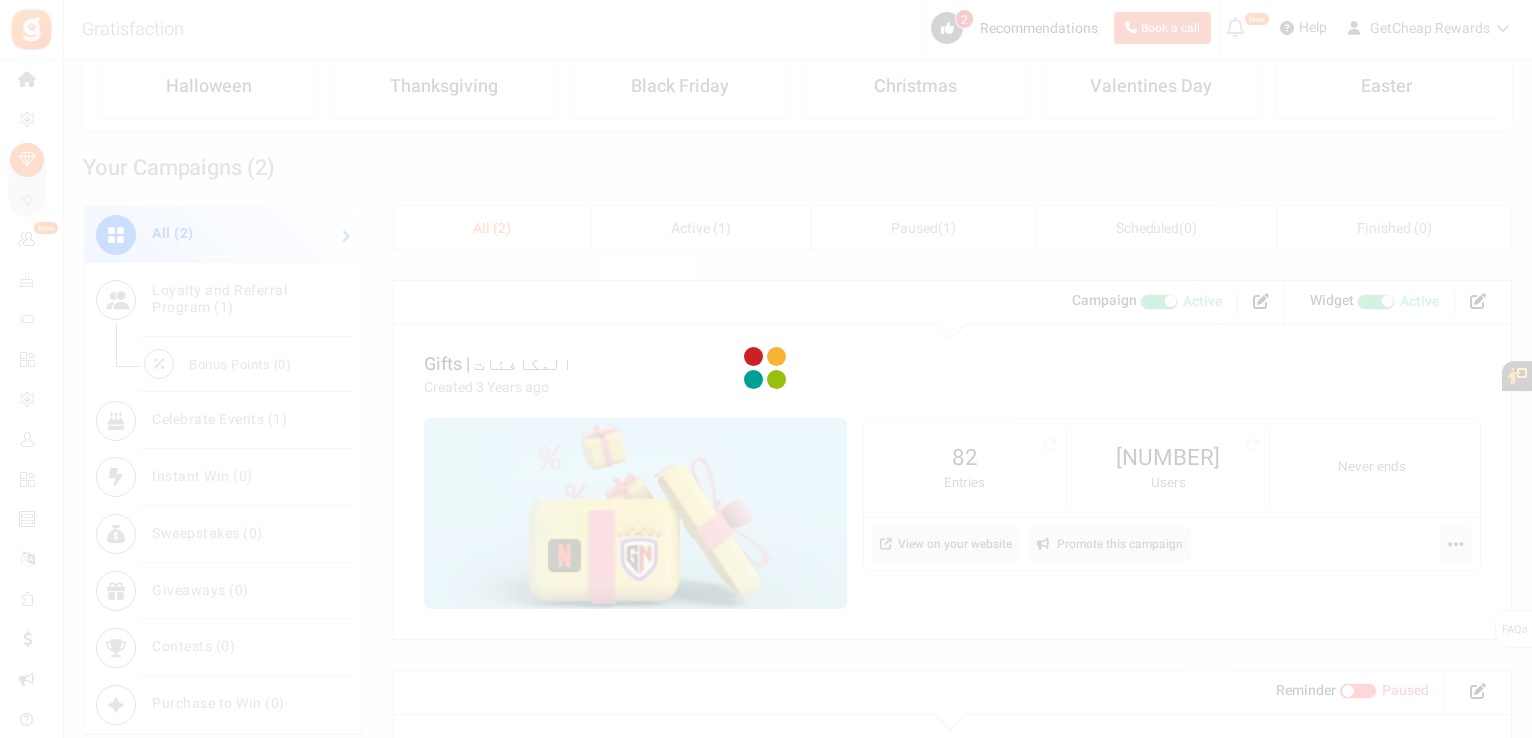 scroll, scrollTop: 0, scrollLeft: 0, axis: both 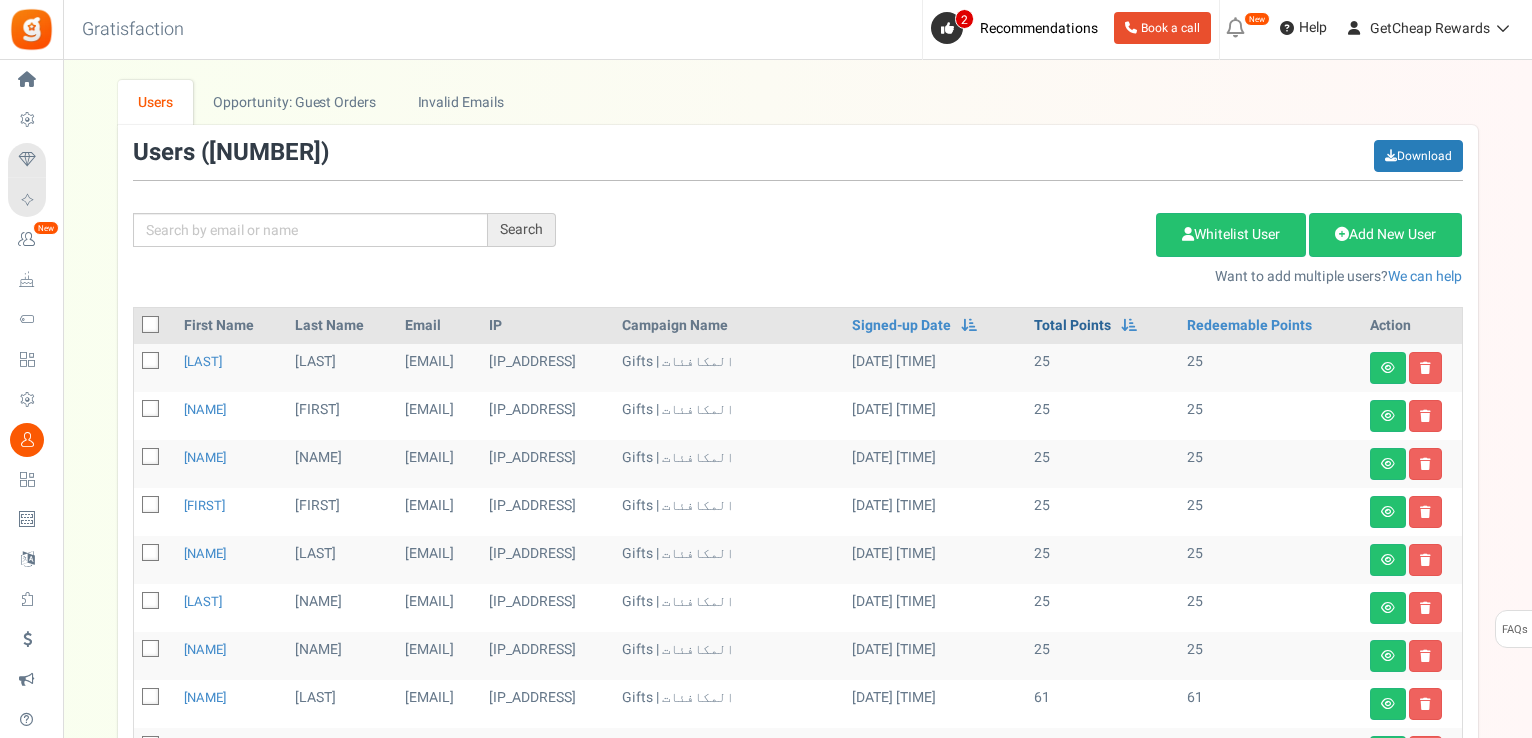 click on "Total Points" at bounding box center [1072, 326] 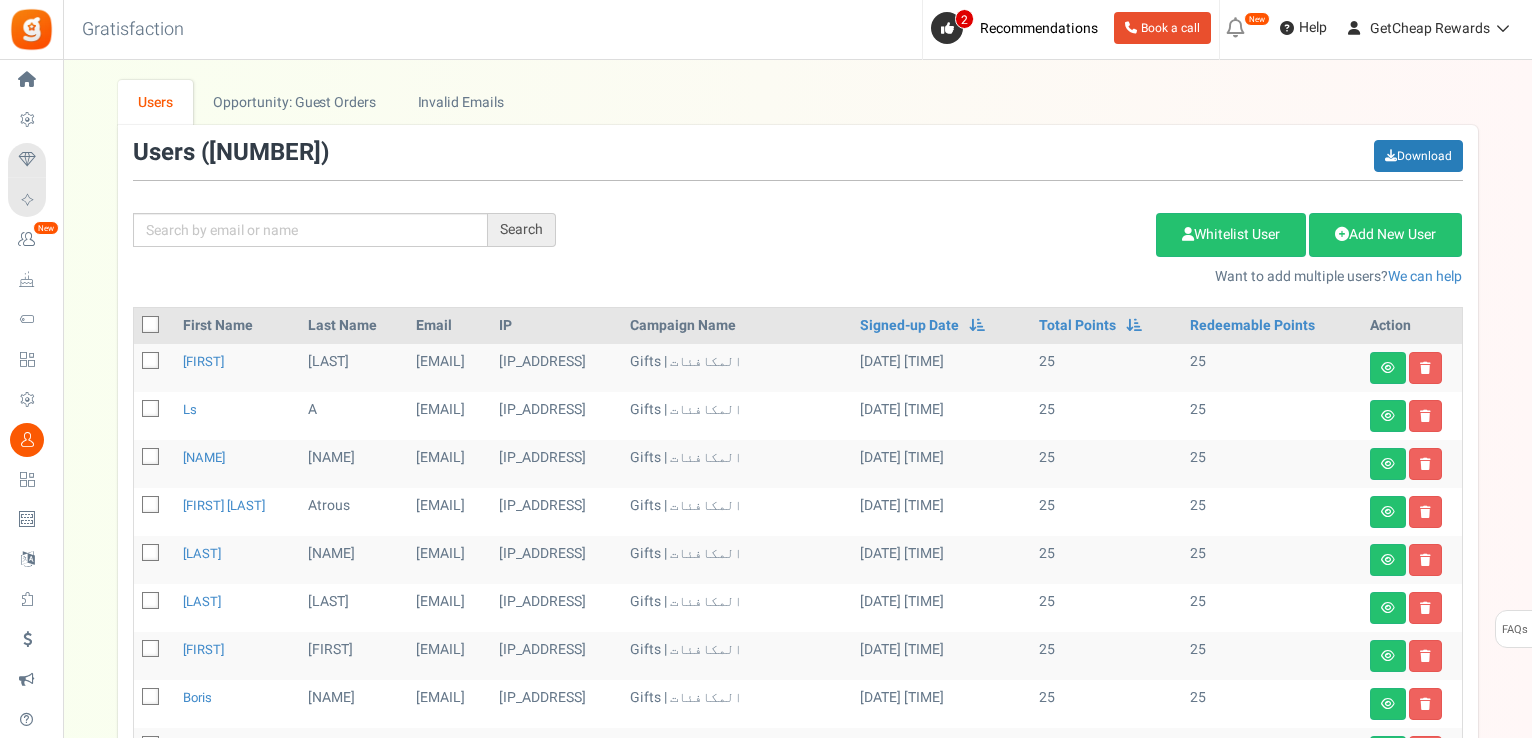 click at bounding box center (151, 325) 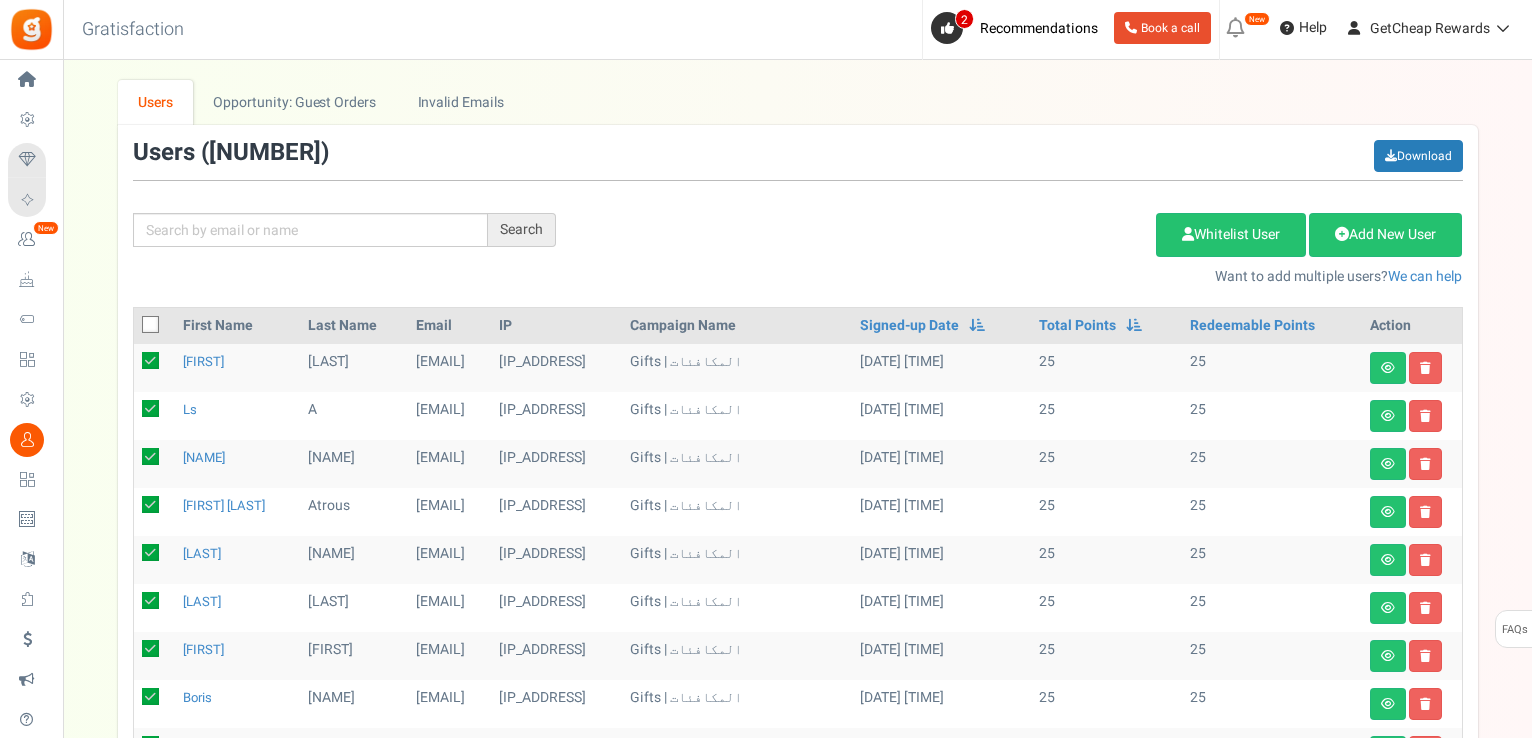 checkbox on "true" 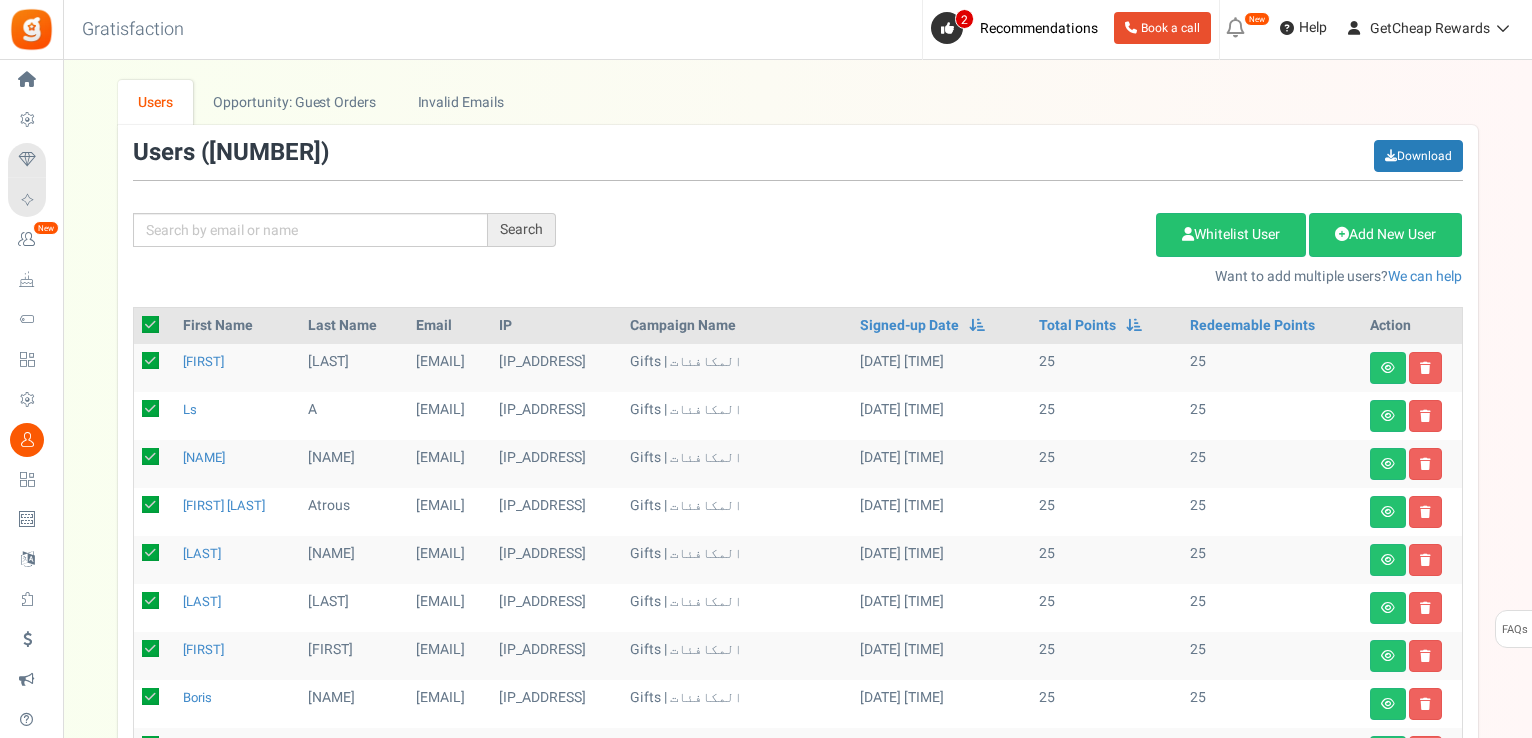 checkbox on "true" 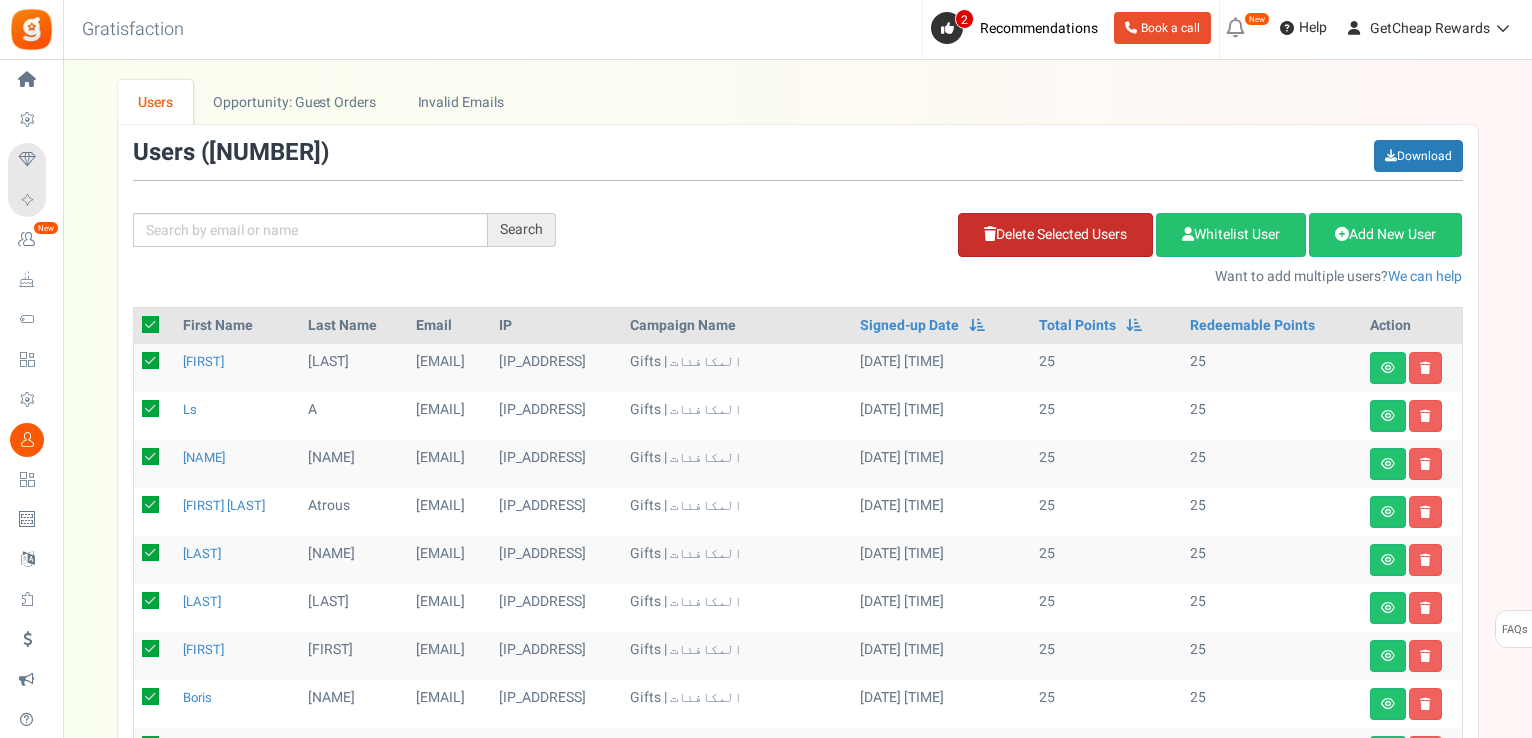 click on "Delete Selected Users" at bounding box center (1055, 235) 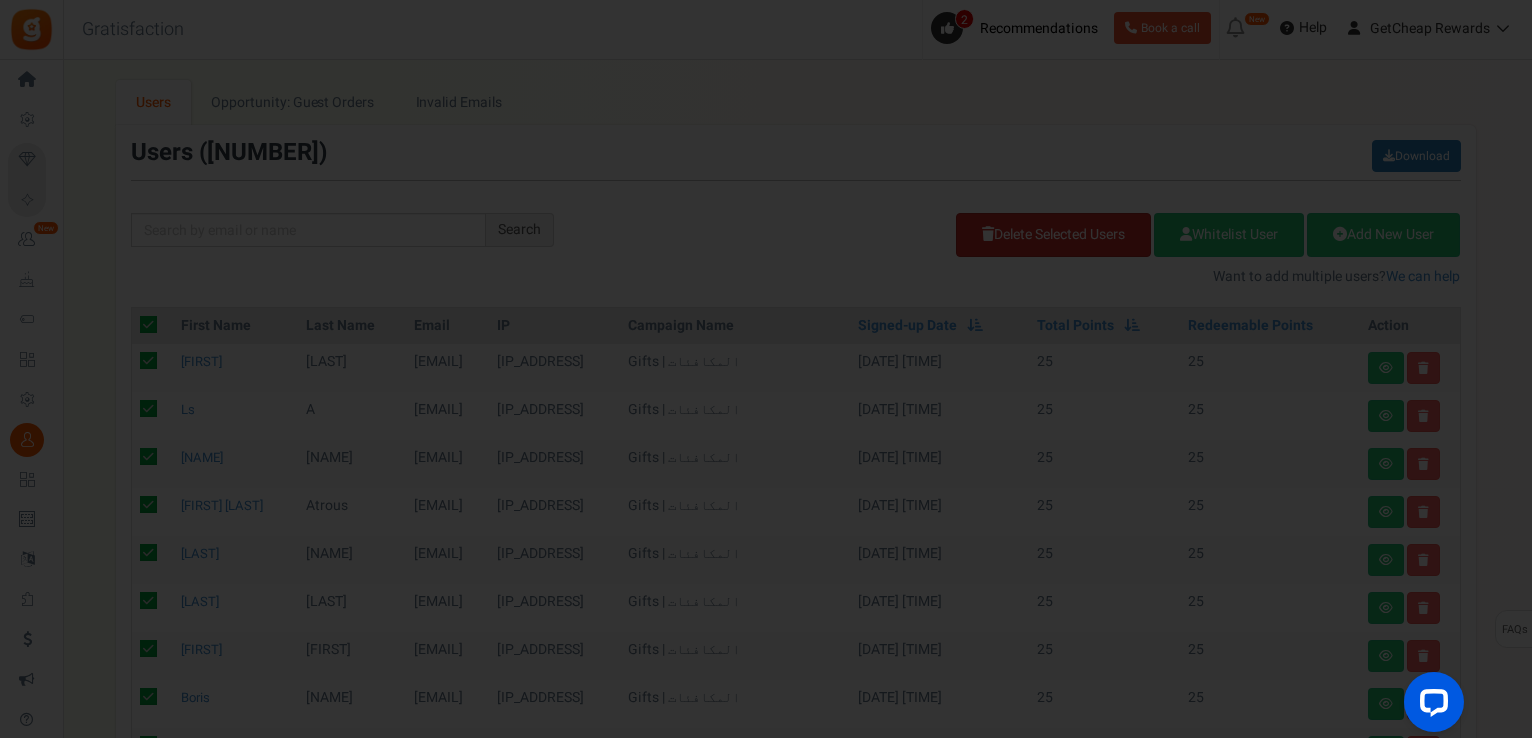 scroll, scrollTop: 0, scrollLeft: 0, axis: both 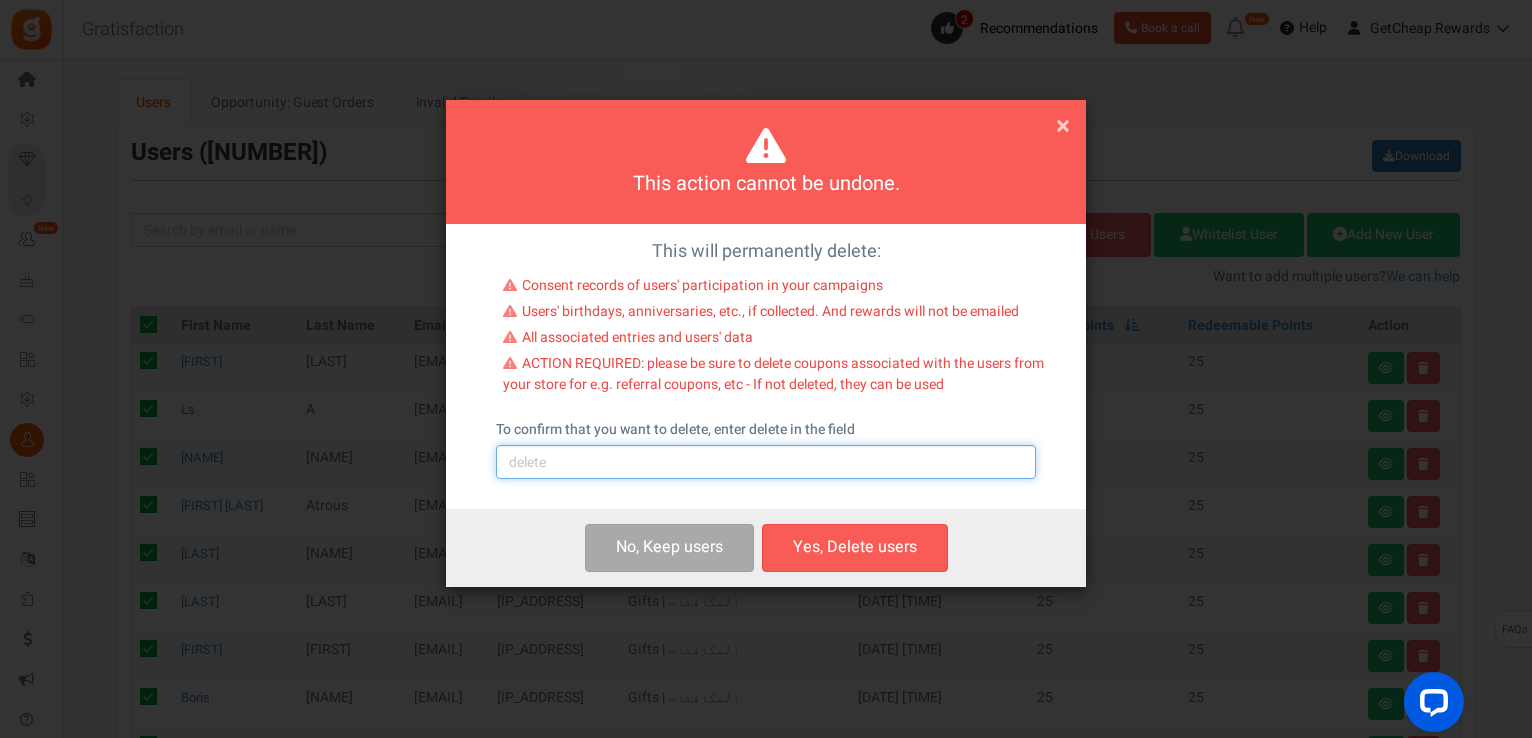 drag, startPoint x: 702, startPoint y: 463, endPoint x: 700, endPoint y: 473, distance: 10.198039 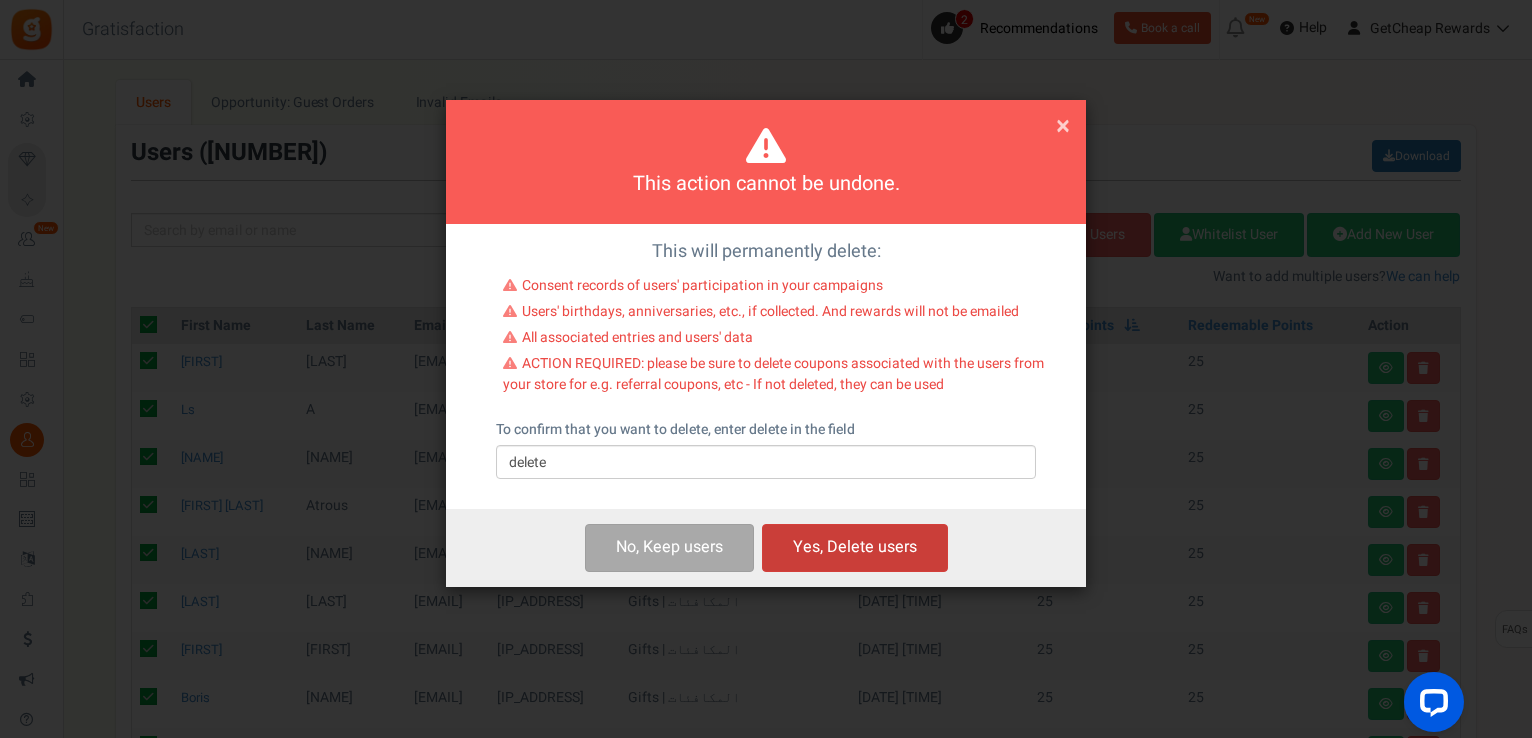 click on "Yes, Delete users" at bounding box center (855, 547) 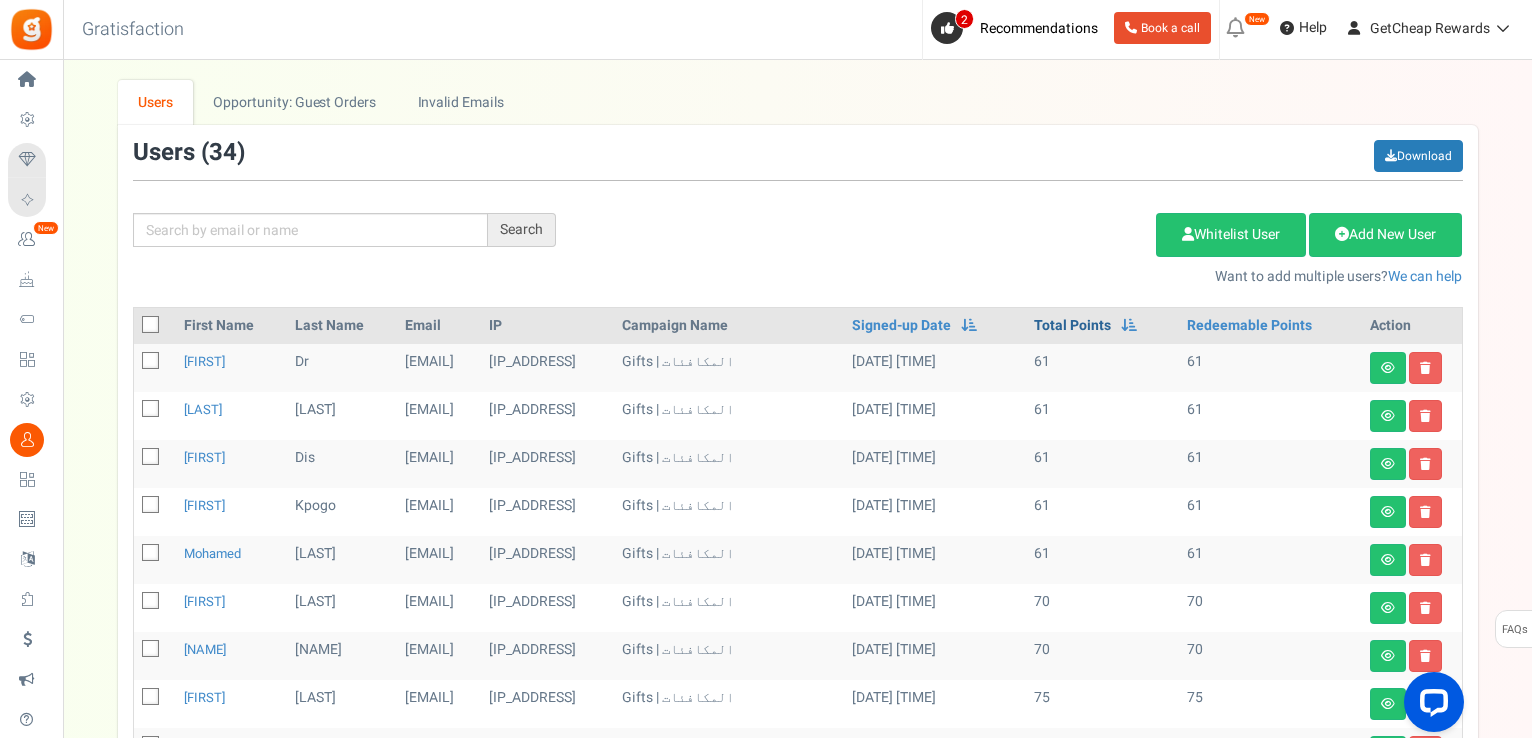 click on "Total Points" at bounding box center [1072, 326] 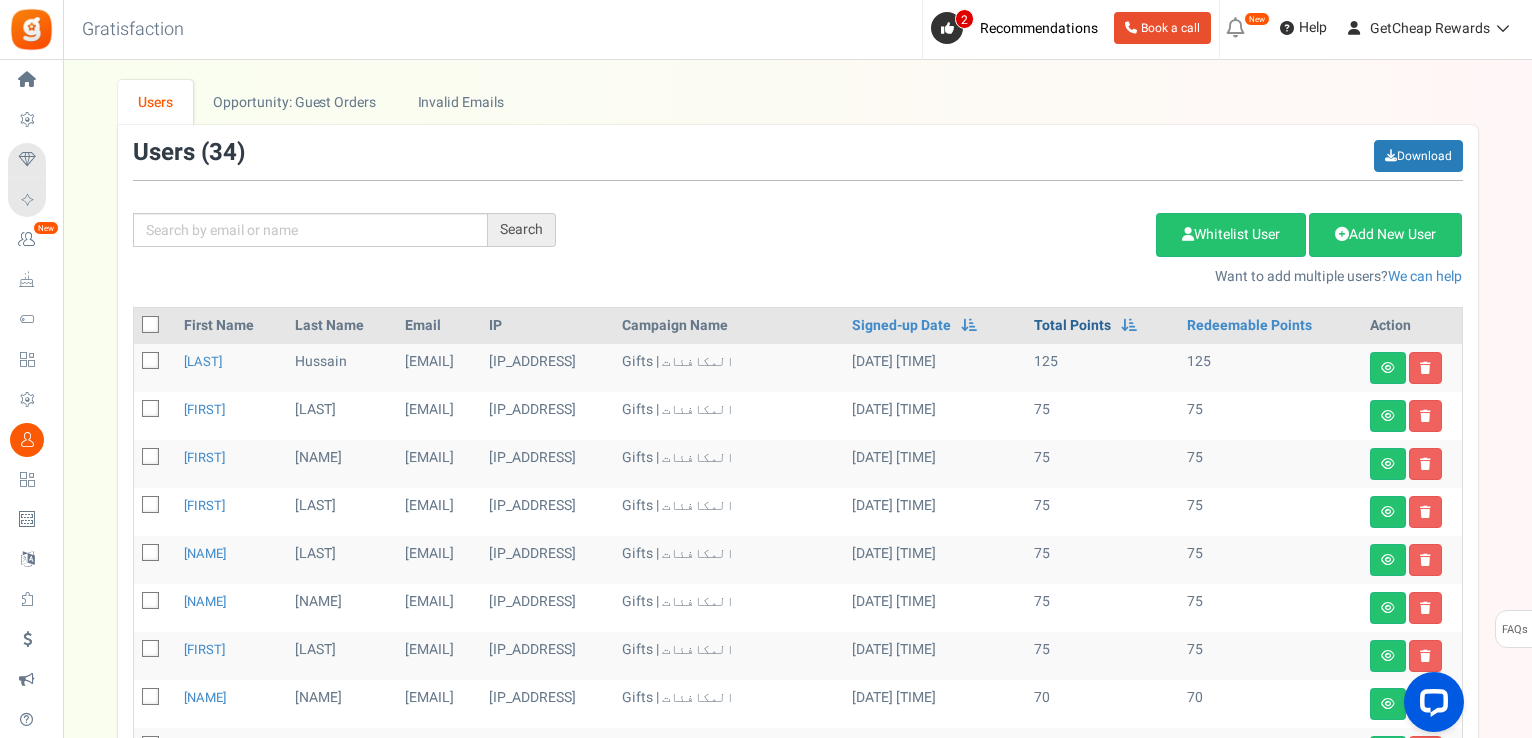 click on "Total Points" at bounding box center (1072, 326) 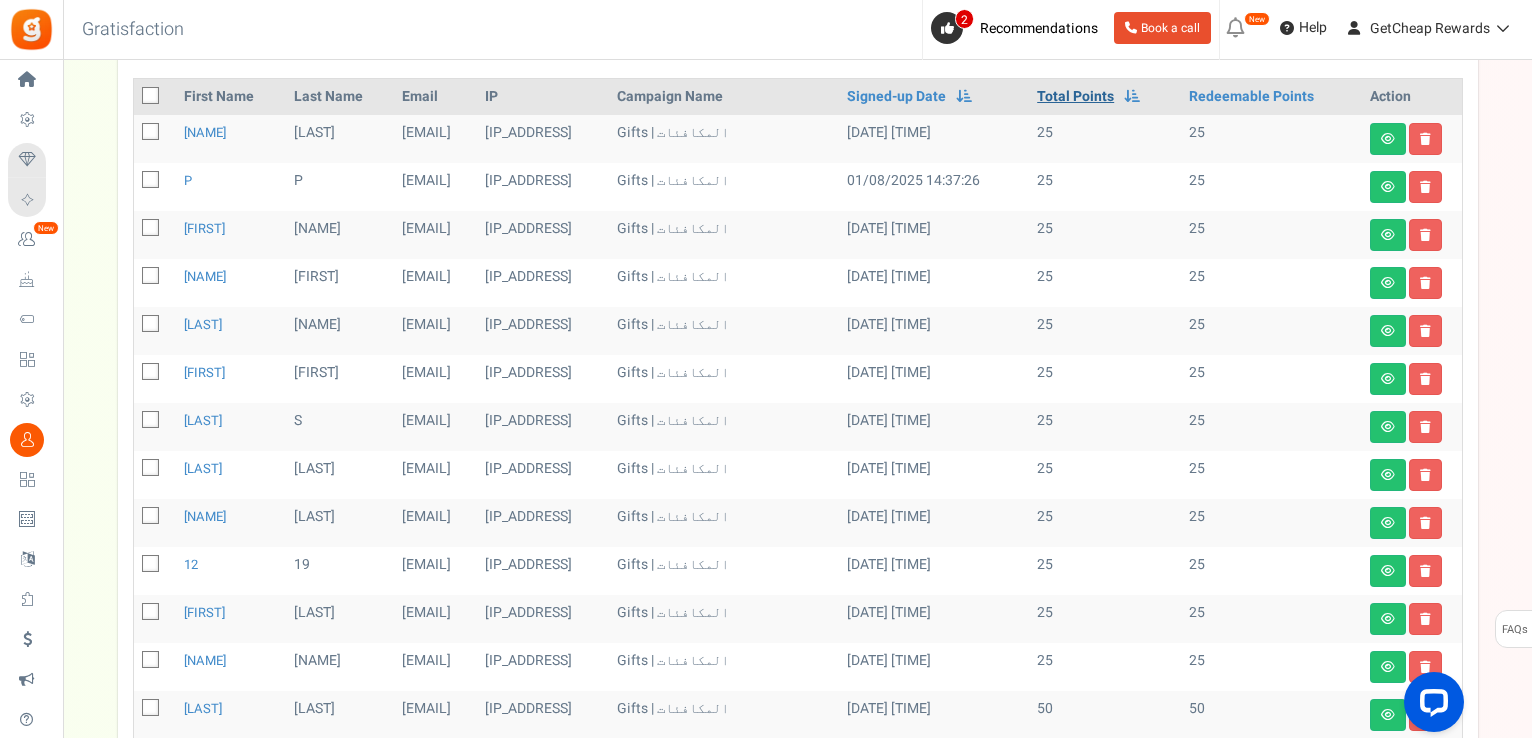scroll, scrollTop: 46, scrollLeft: 0, axis: vertical 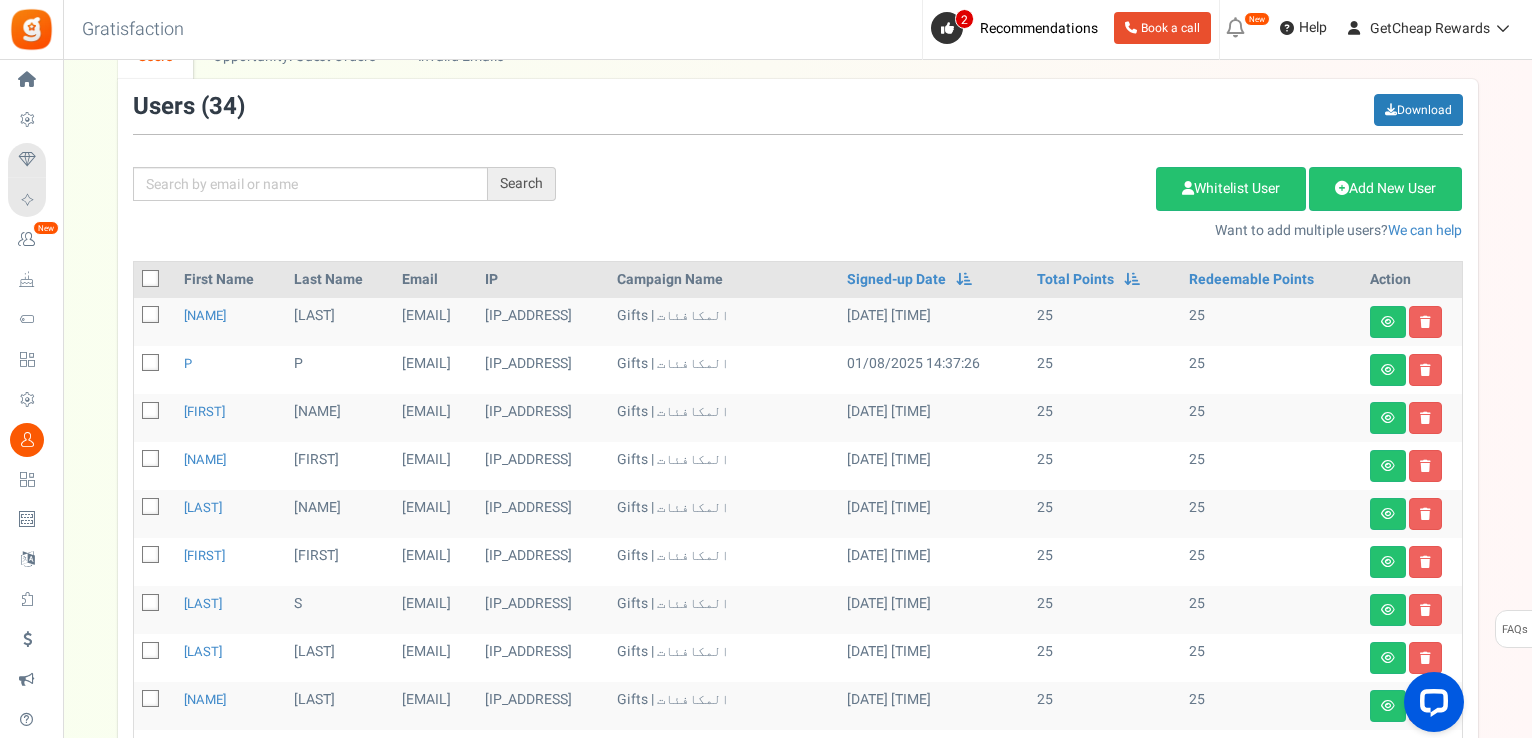 click at bounding box center [151, 279] 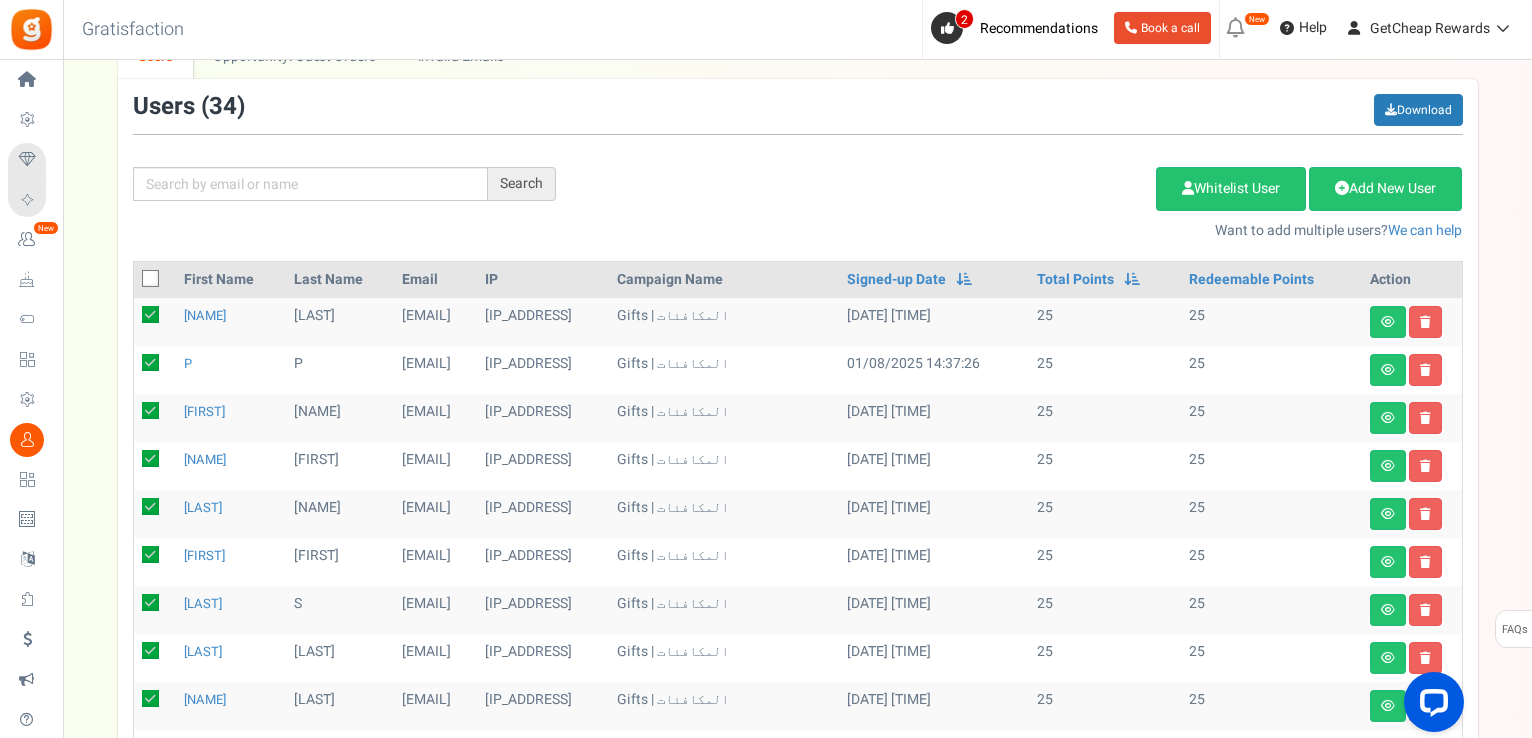 checkbox on "true" 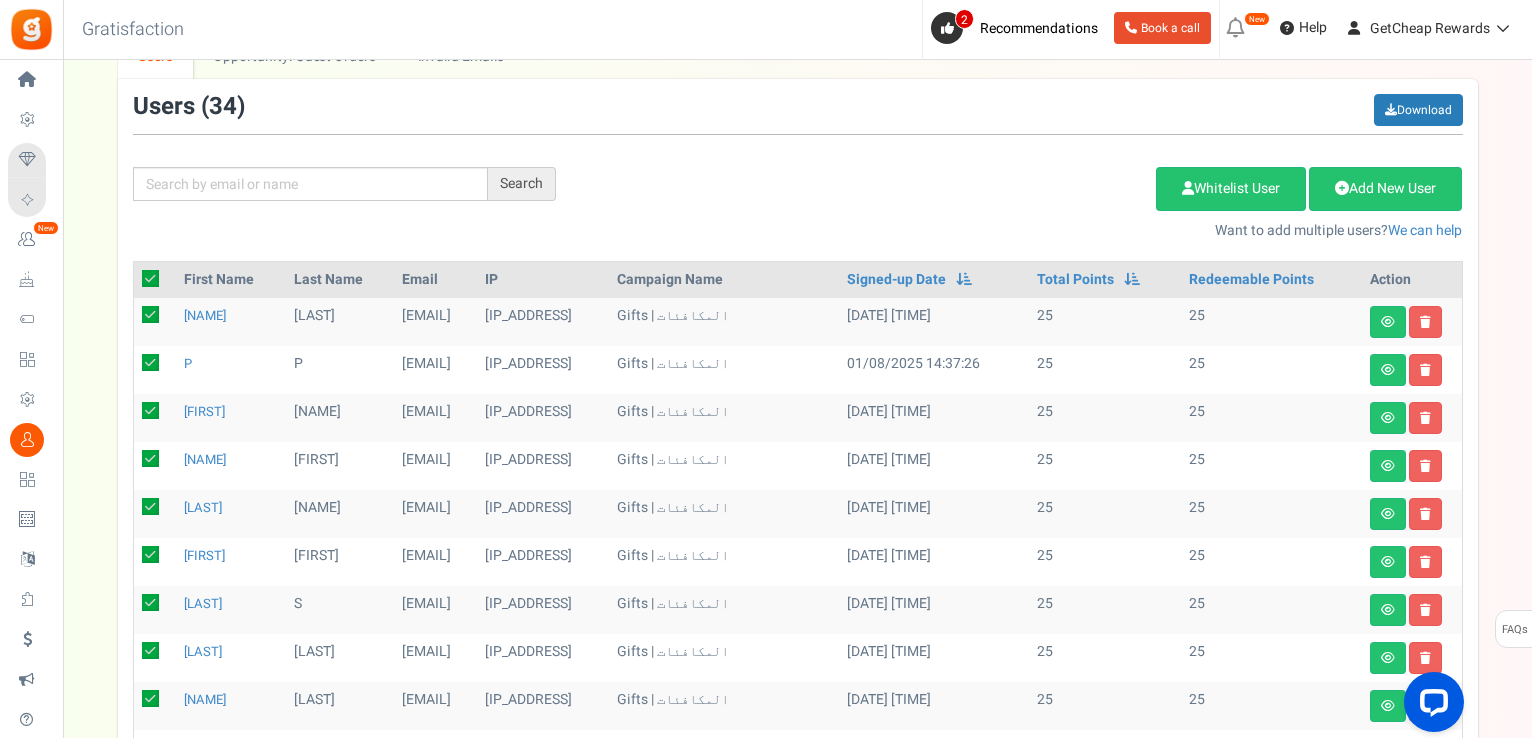 checkbox on "true" 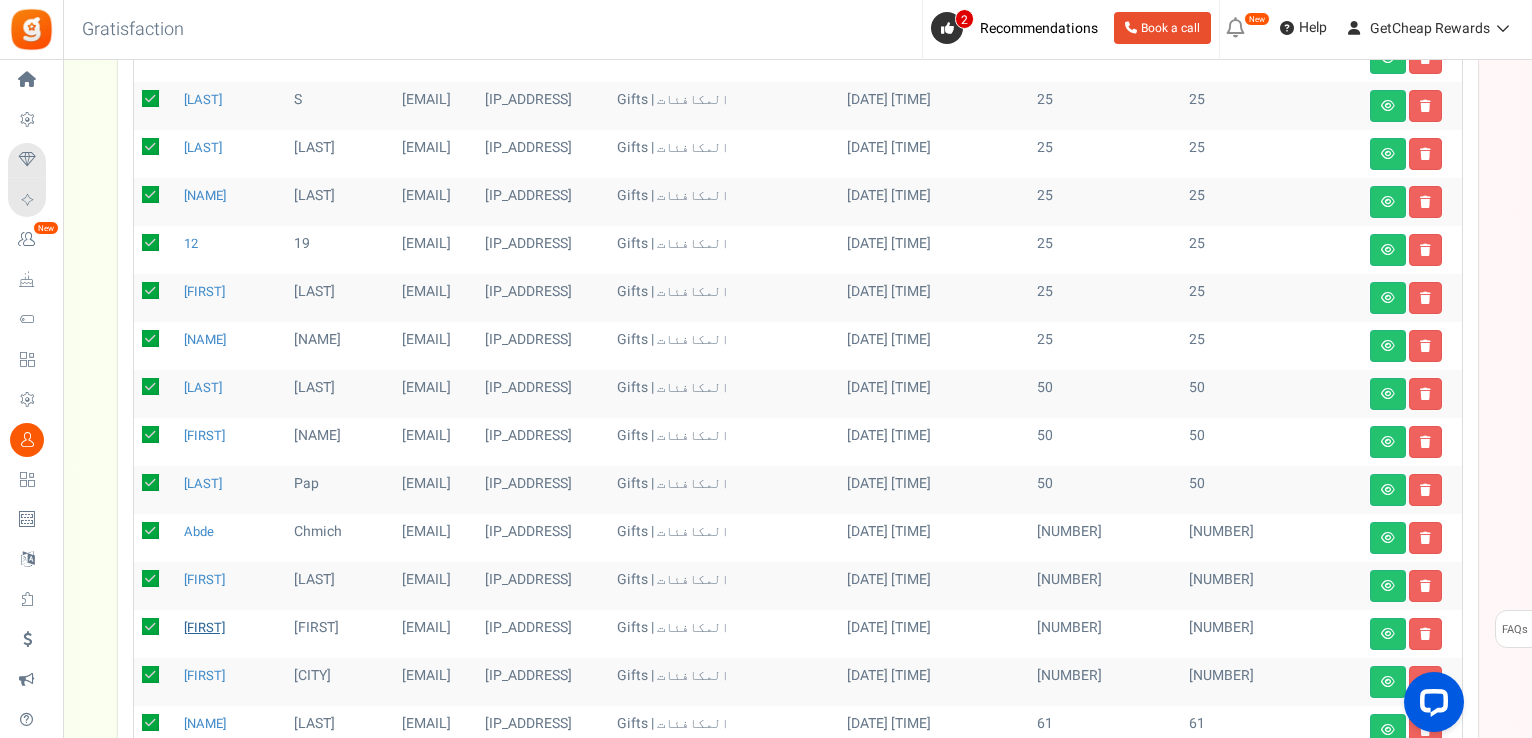 scroll, scrollTop: 546, scrollLeft: 0, axis: vertical 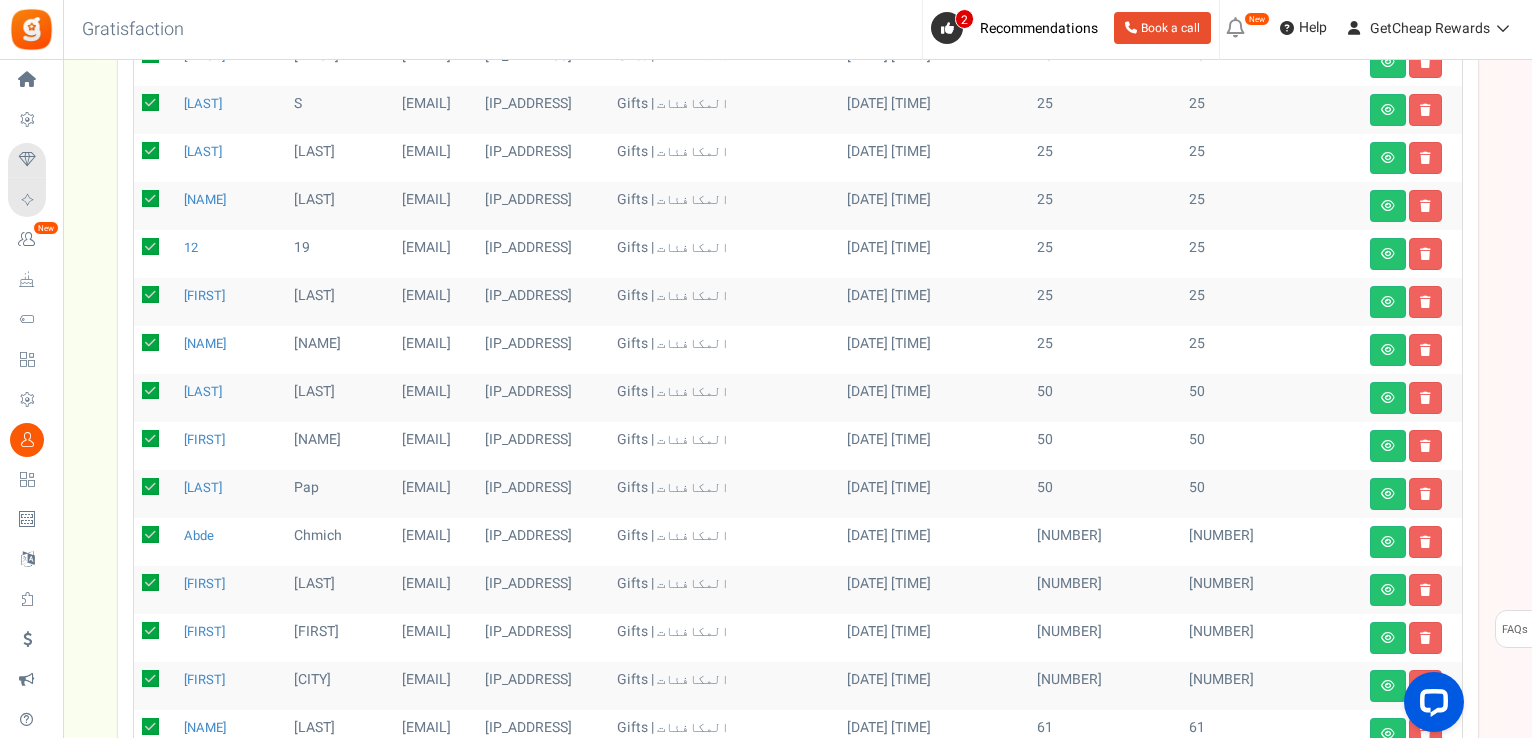 click at bounding box center (150, 390) 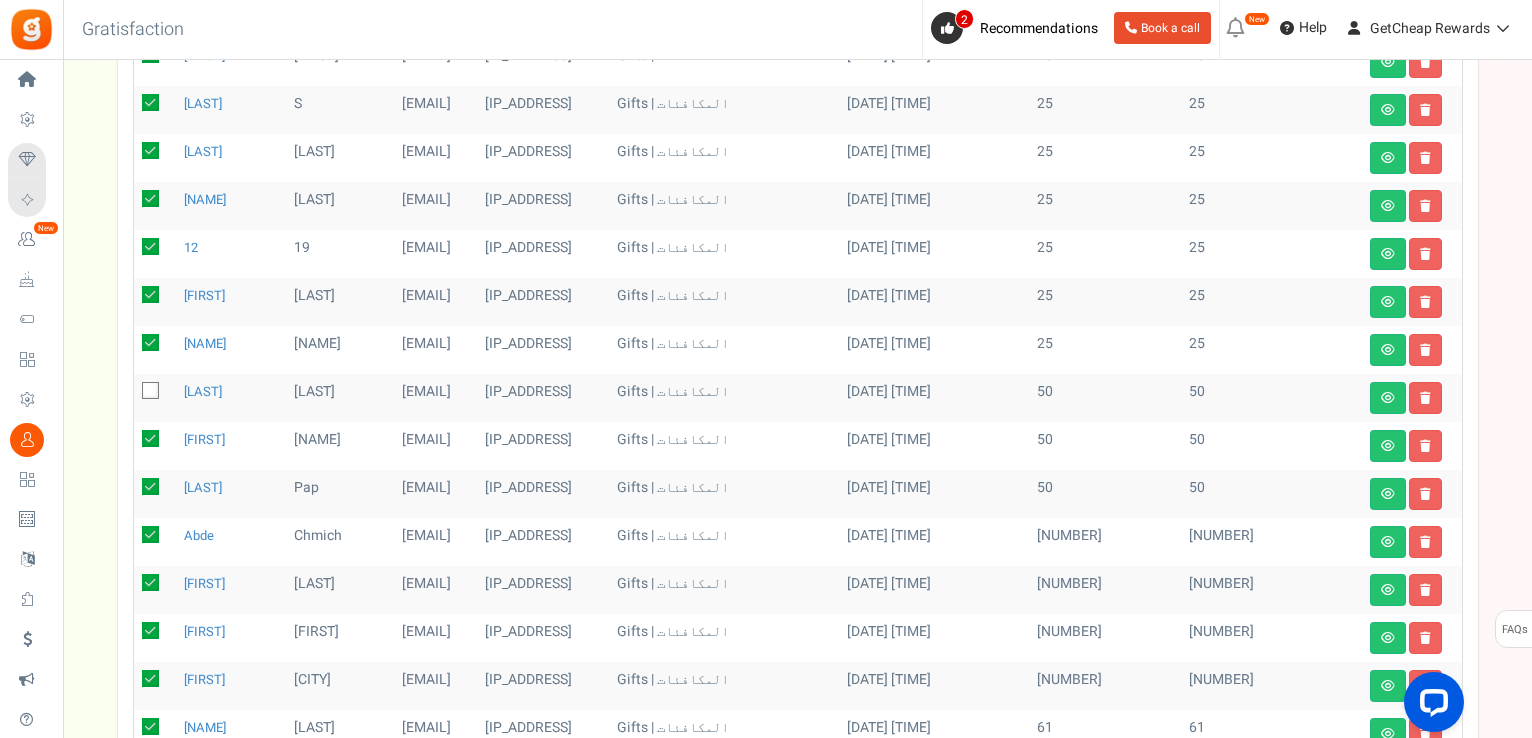 click at bounding box center [150, 438] 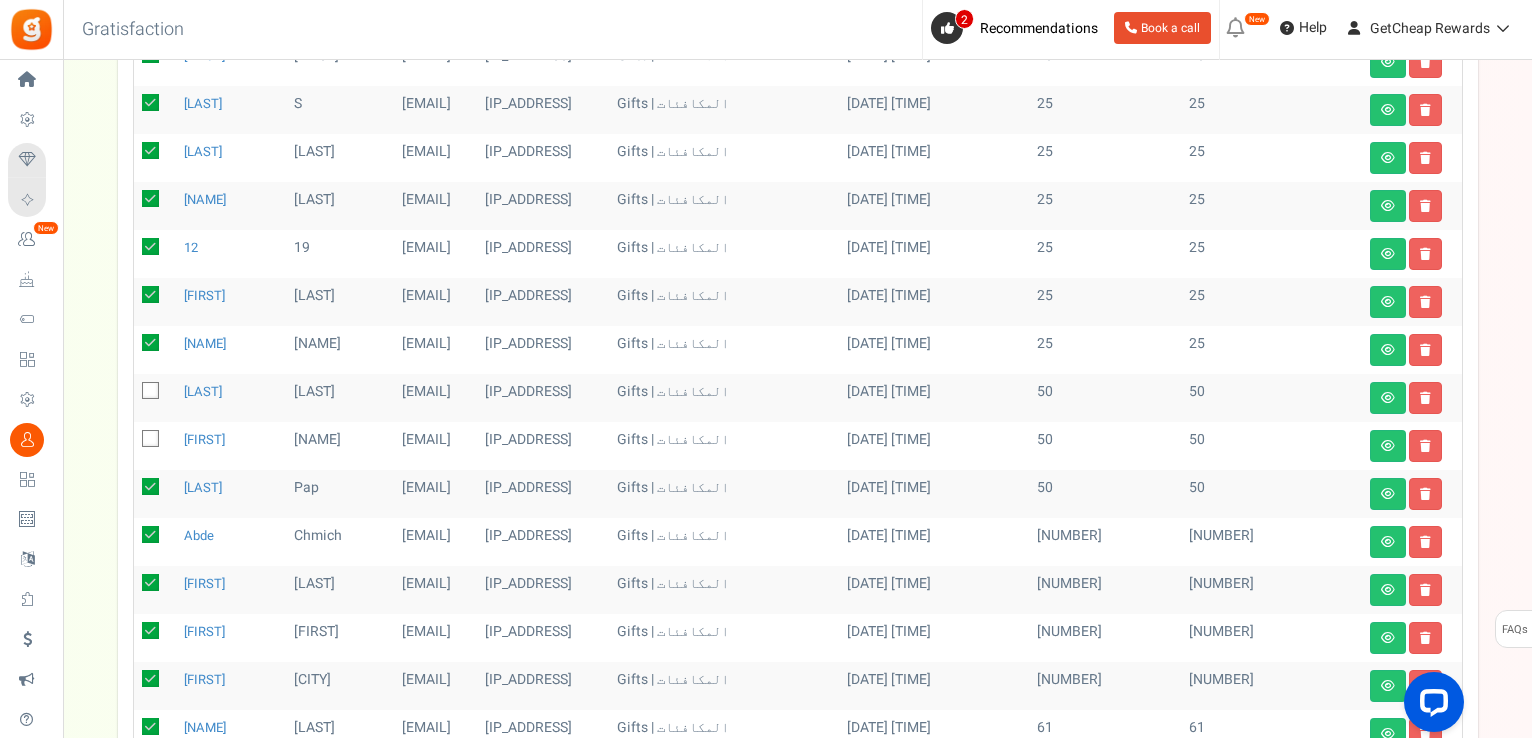 click at bounding box center [150, 486] 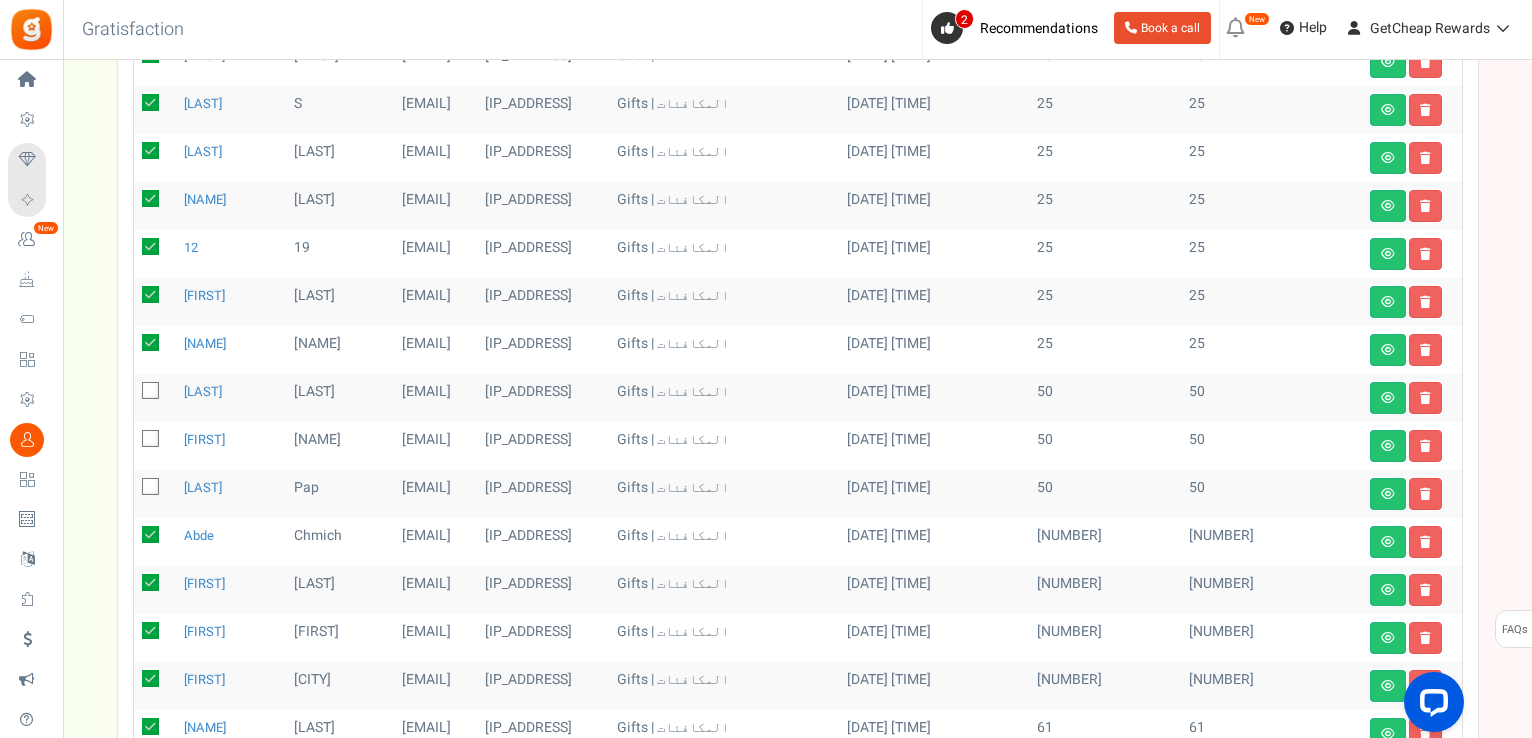 click at bounding box center (150, 534) 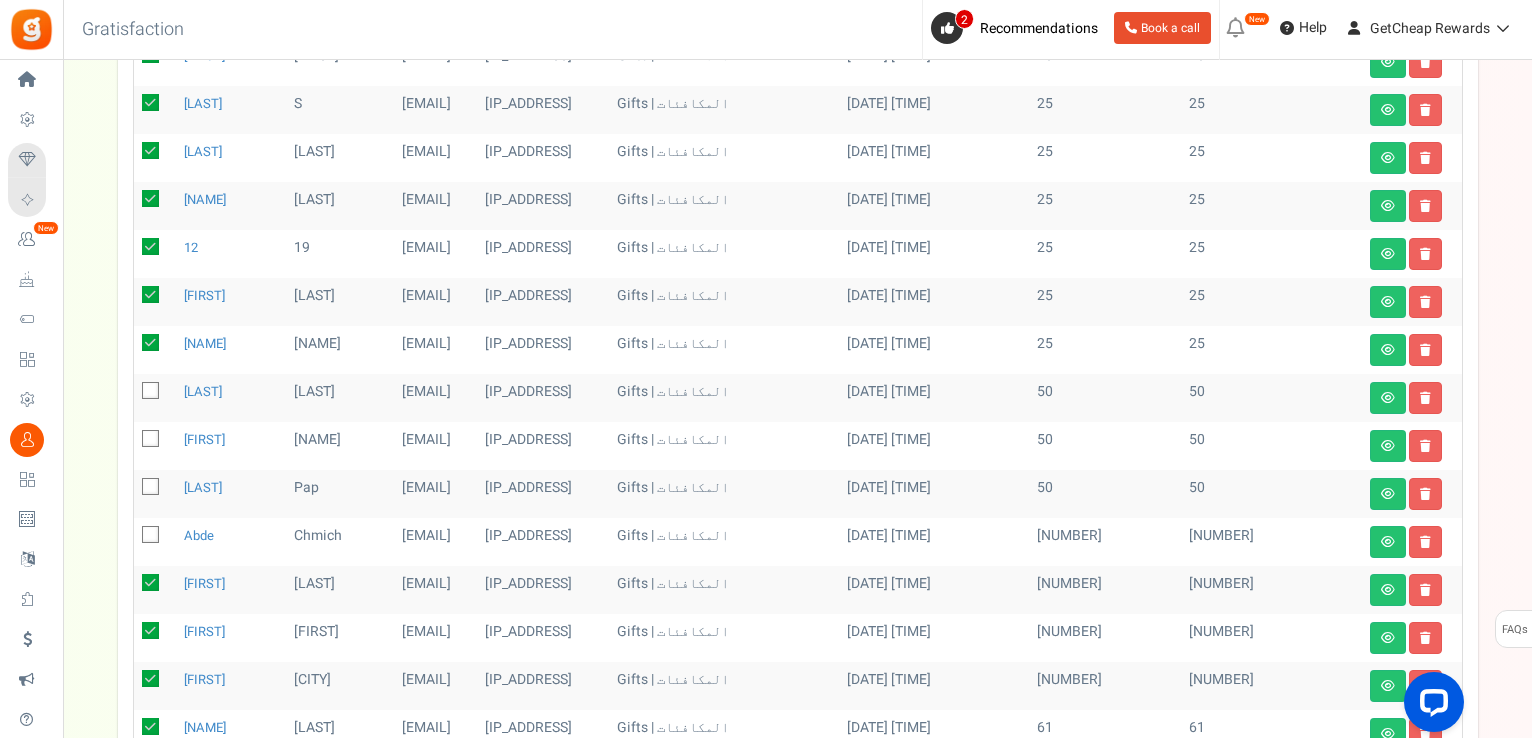 click at bounding box center [150, 582] 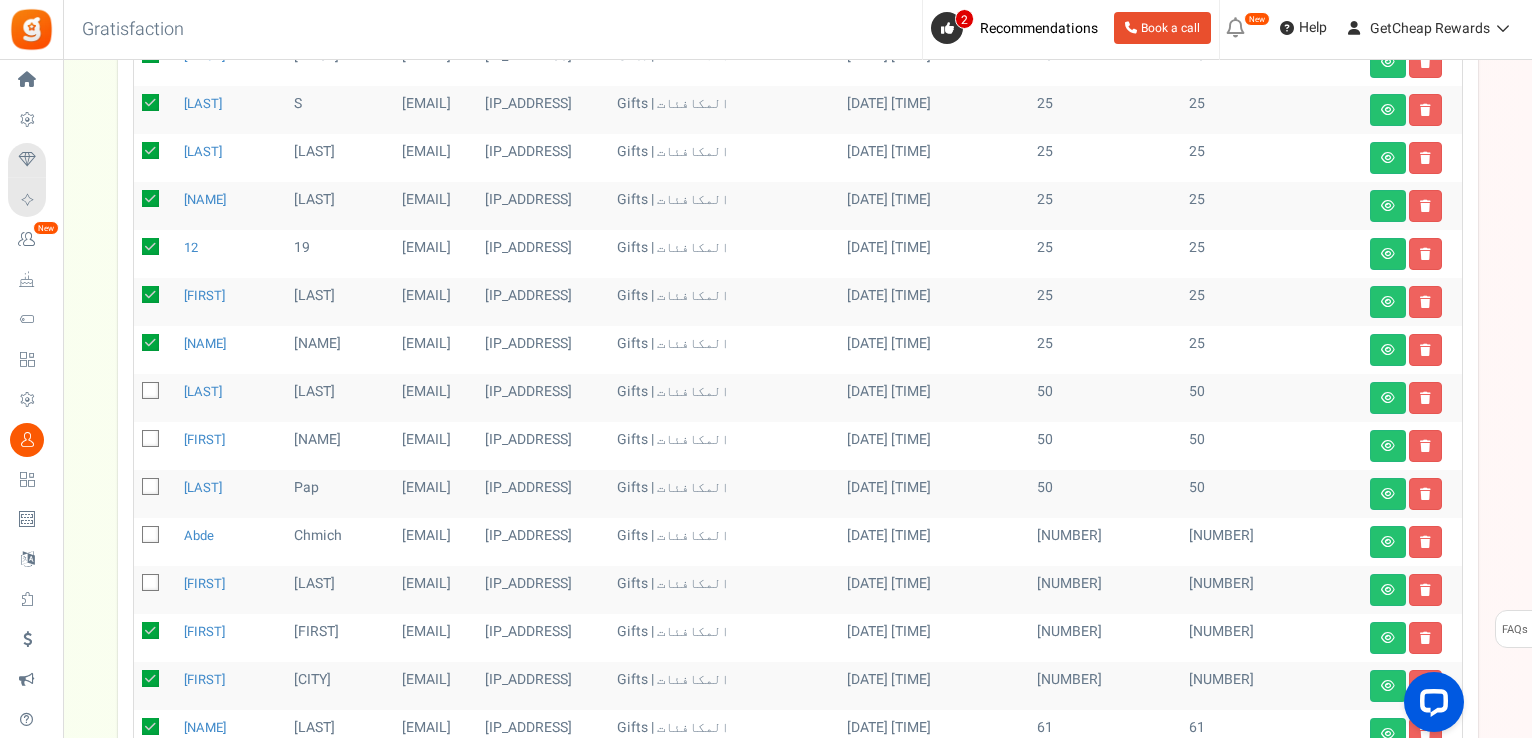 click at bounding box center (155, 638) 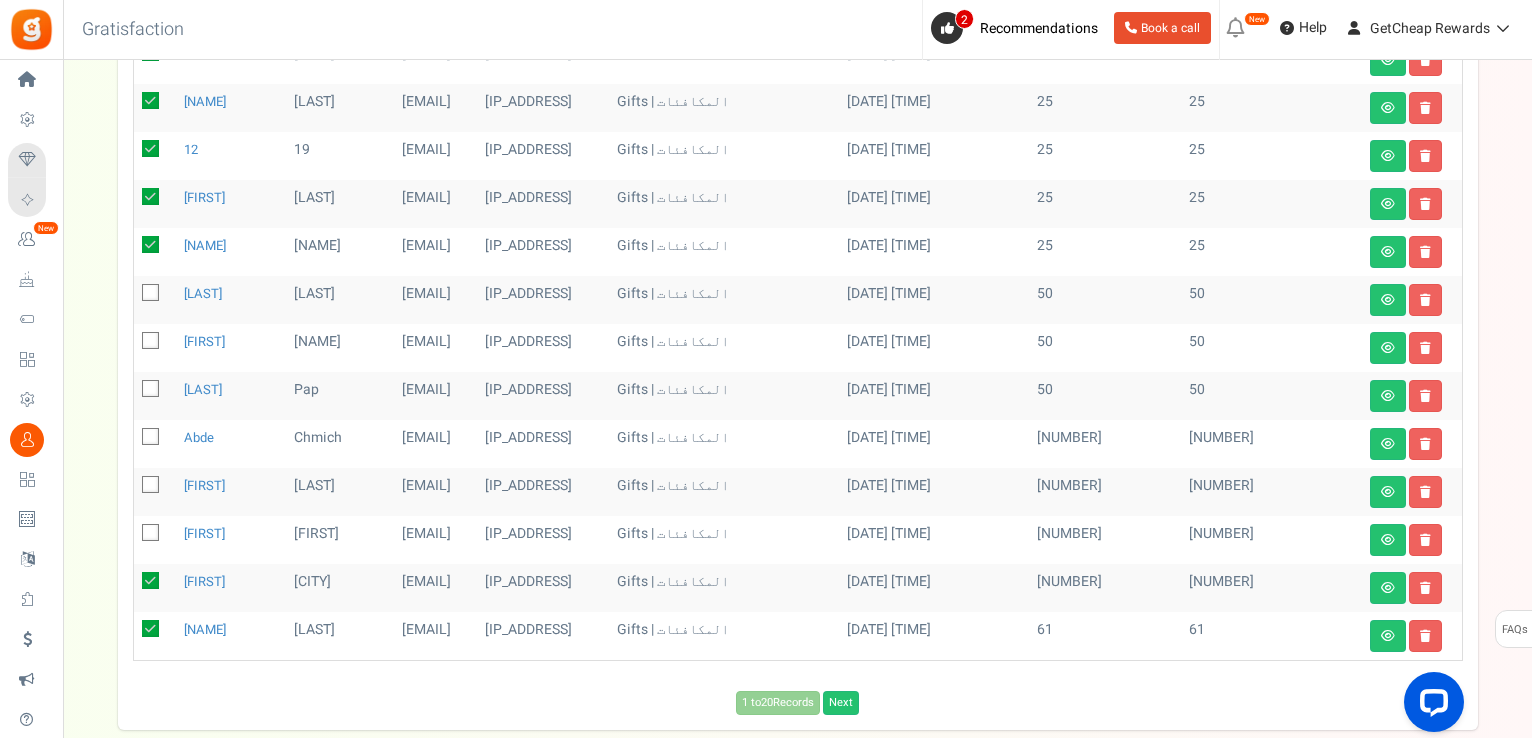 scroll, scrollTop: 746, scrollLeft: 0, axis: vertical 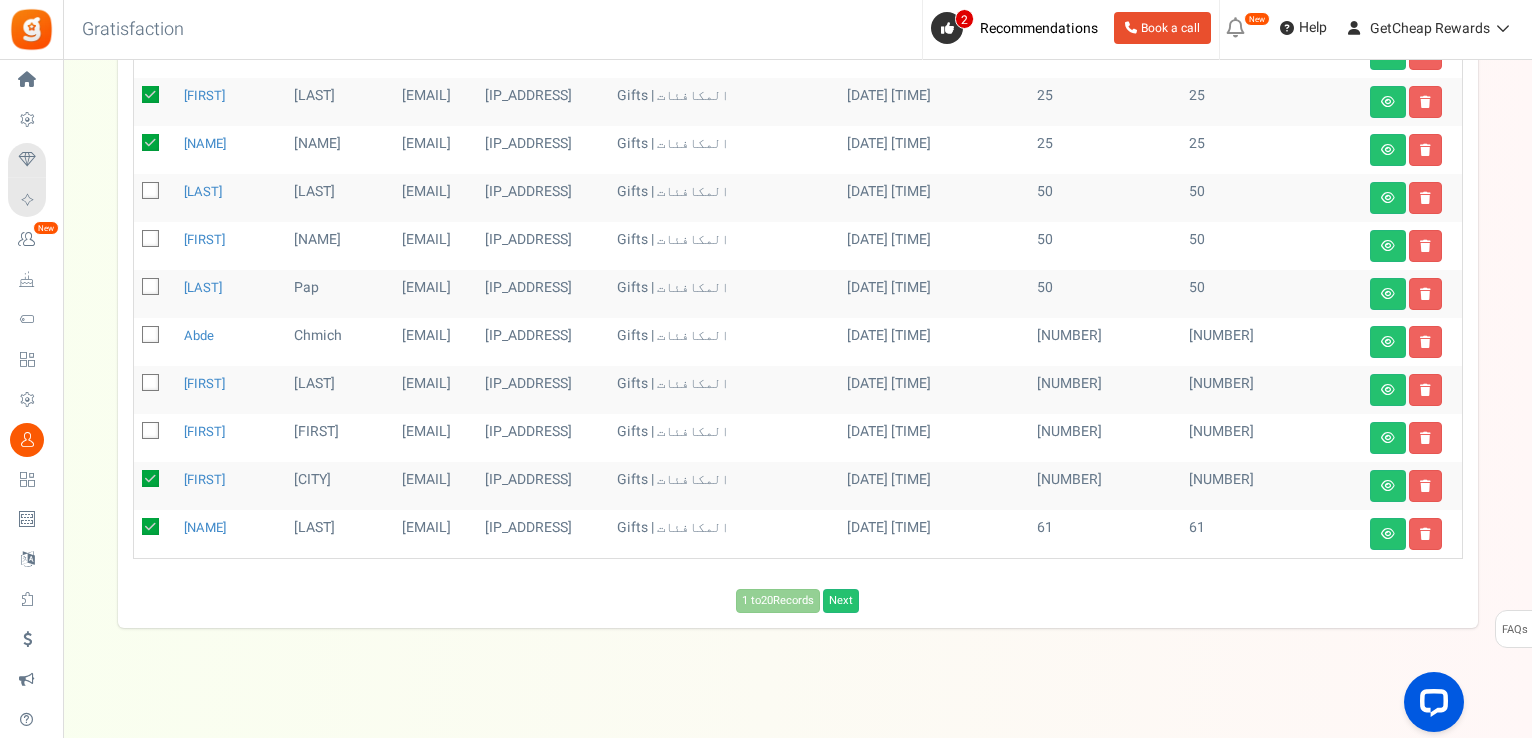 click at bounding box center (150, 478) 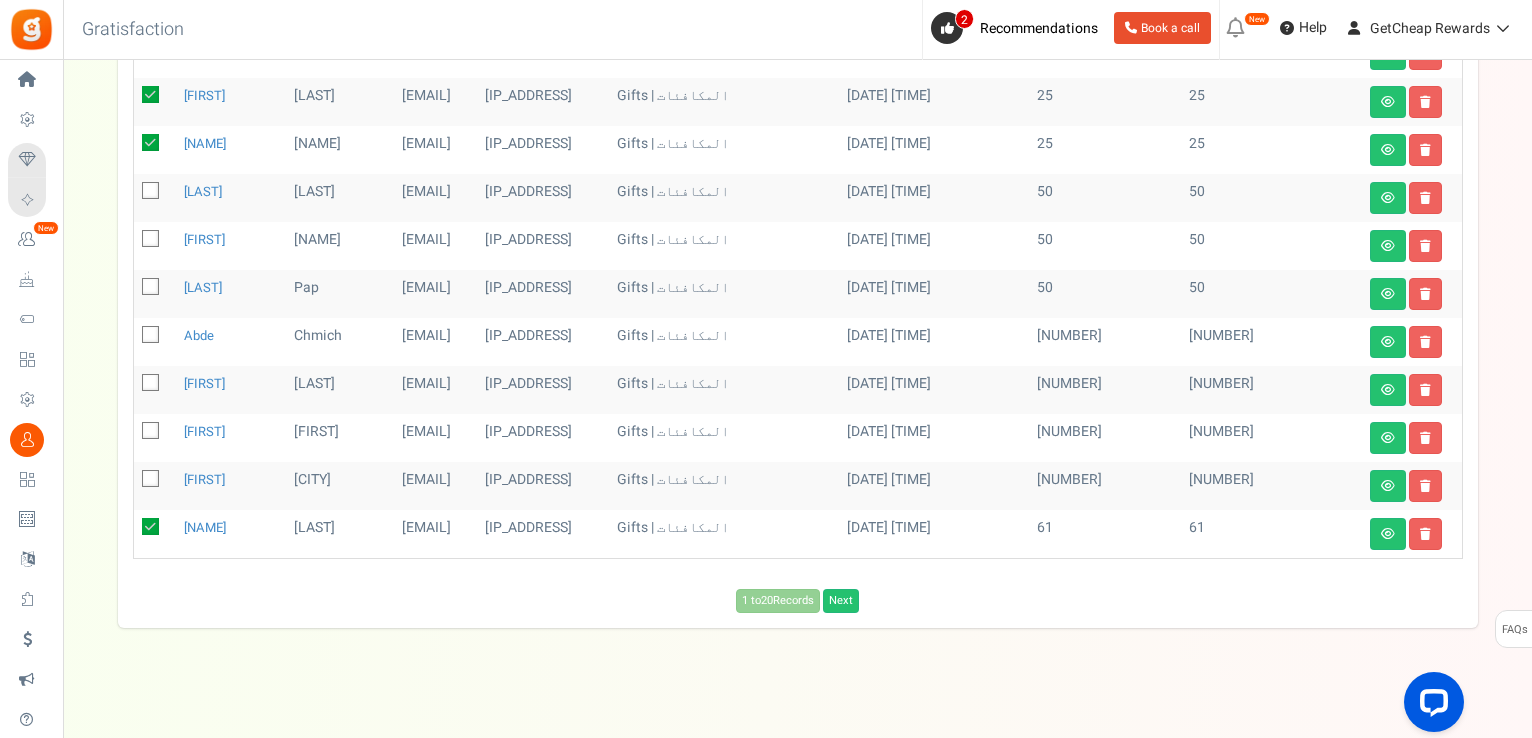 click at bounding box center (150, 526) 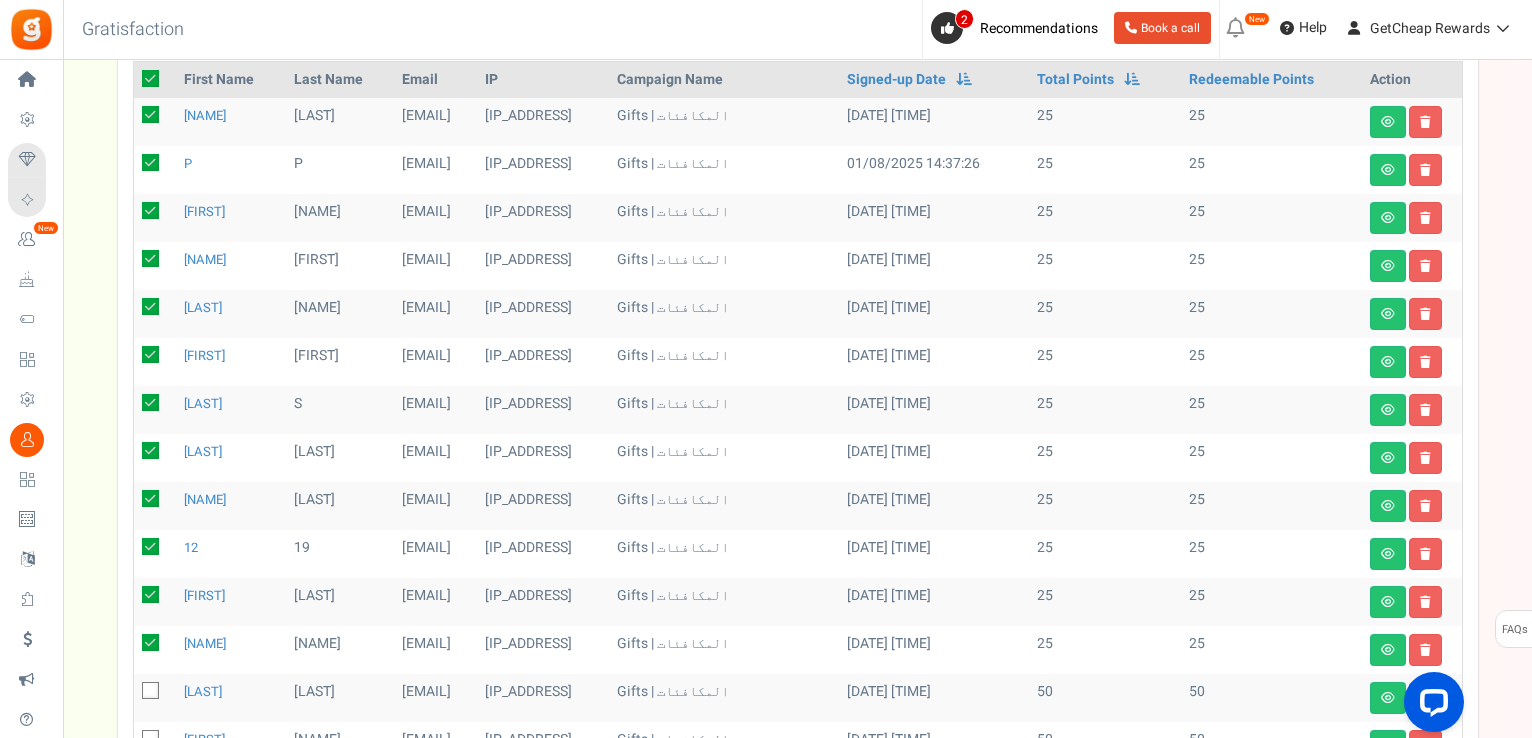 scroll, scrollTop: 0, scrollLeft: 0, axis: both 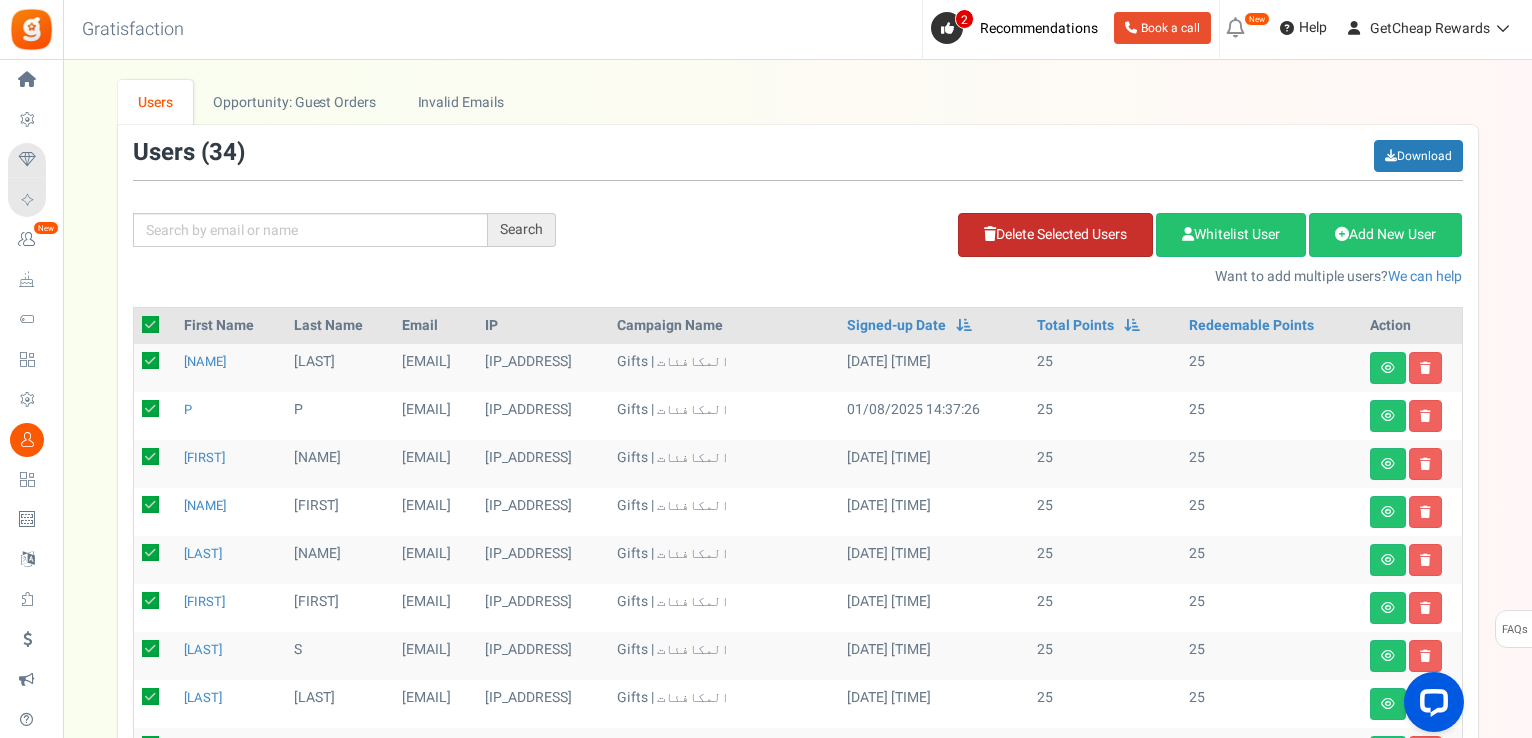 click on "Delete Selected Users" at bounding box center [1055, 235] 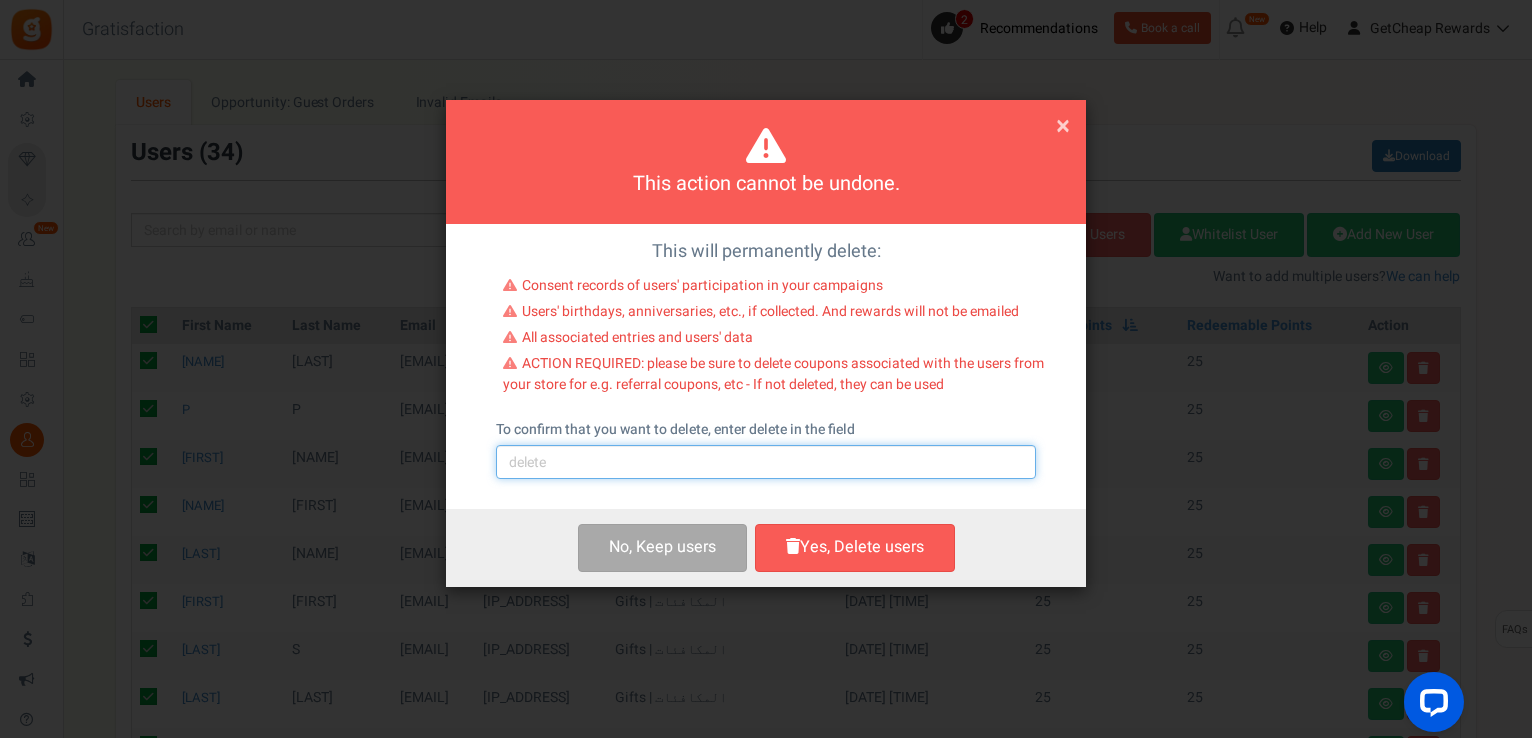 click at bounding box center (766, 462) 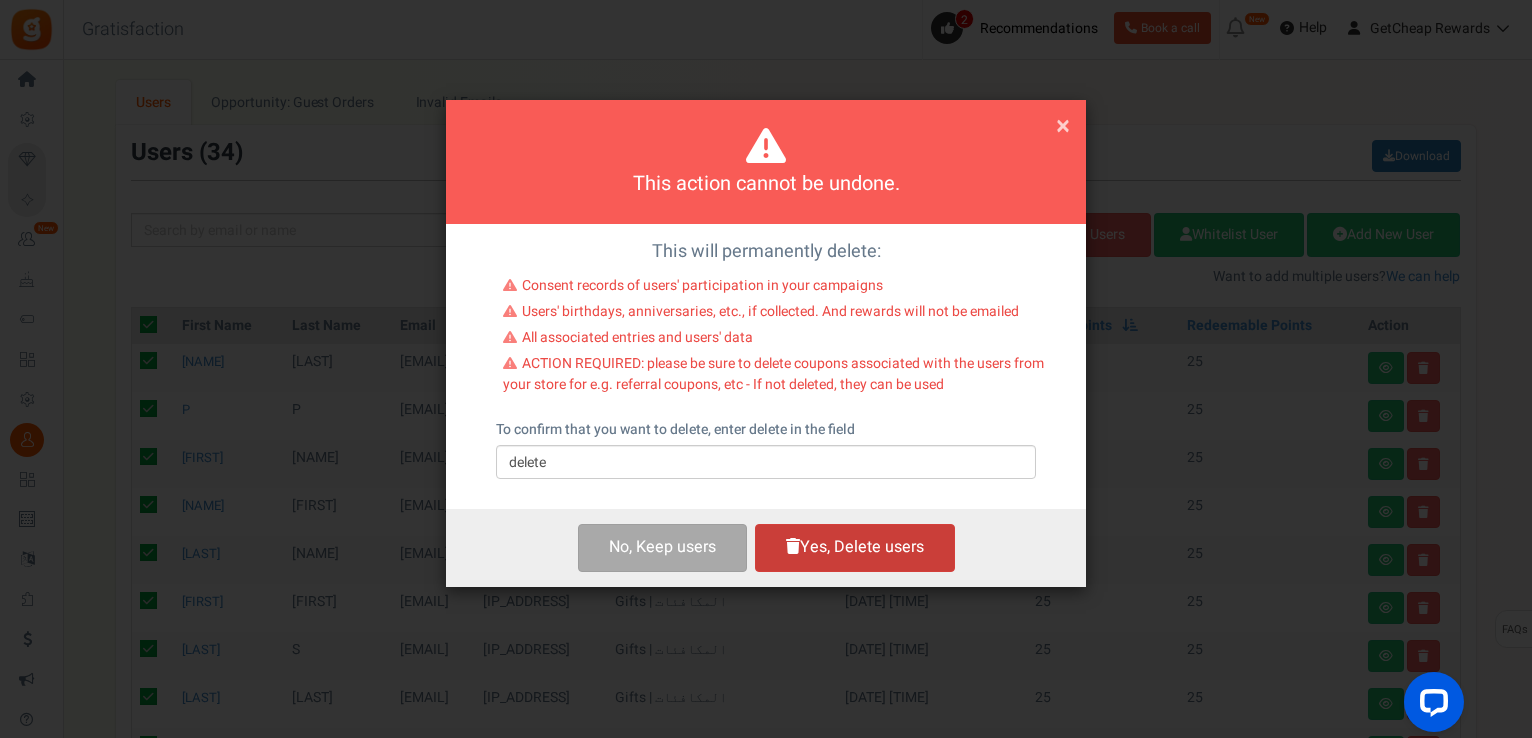 click on "Yes, Delete users" at bounding box center (855, 547) 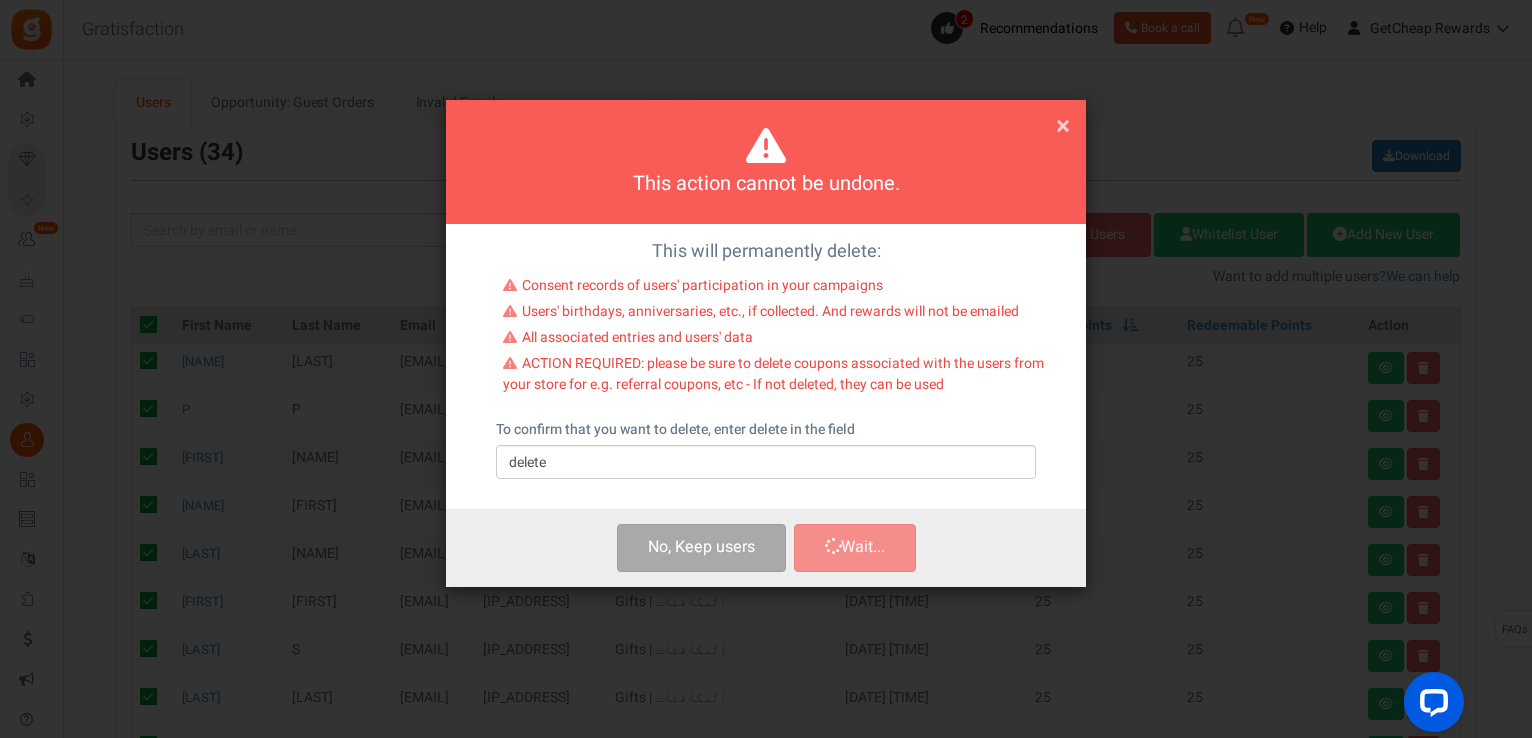 checkbox on "false" 